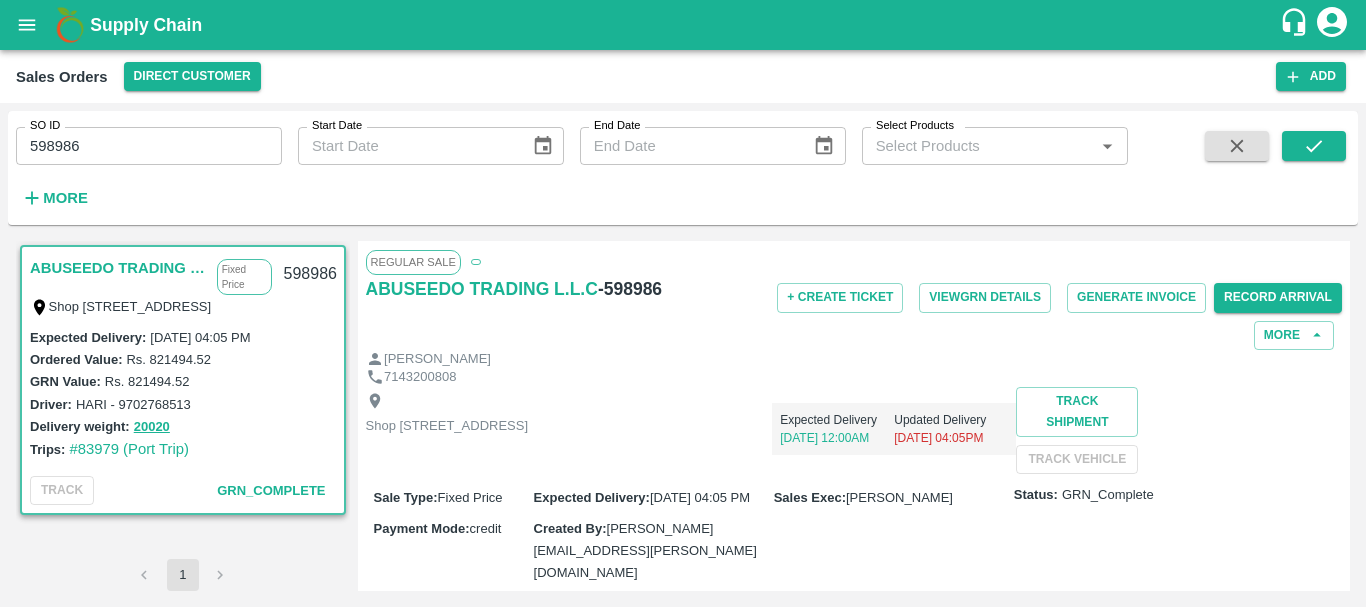 scroll, scrollTop: 0, scrollLeft: 0, axis: both 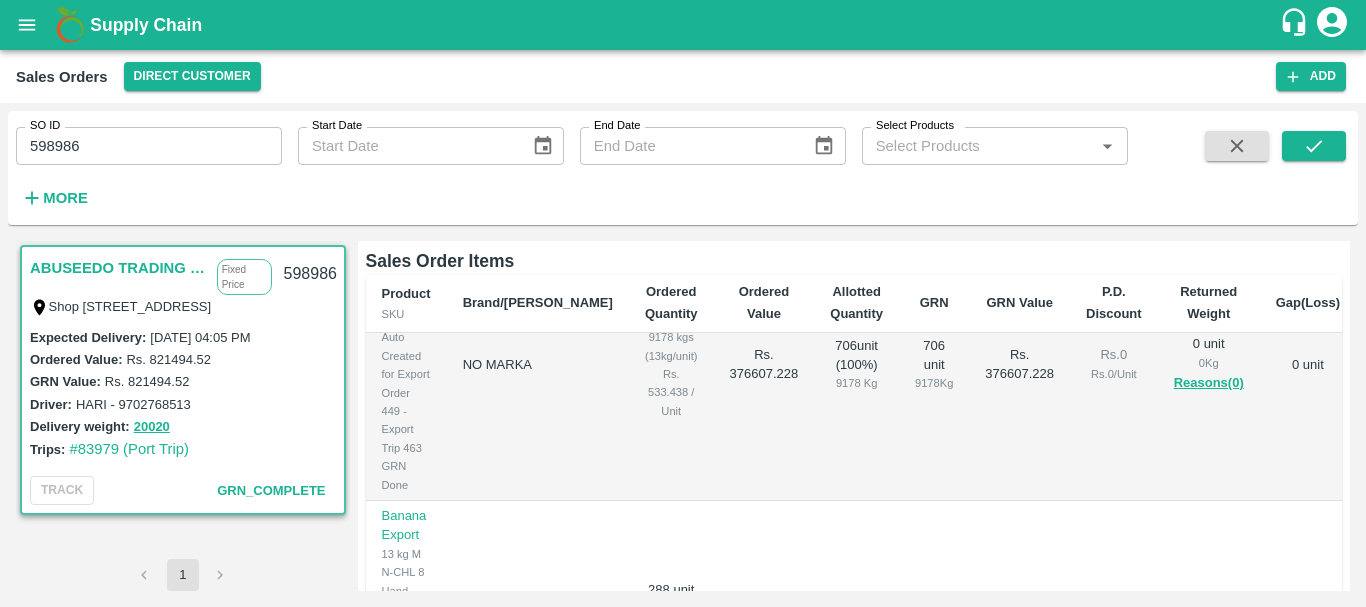 drag, startPoint x: 942, startPoint y: 461, endPoint x: 927, endPoint y: 500, distance: 41.785164 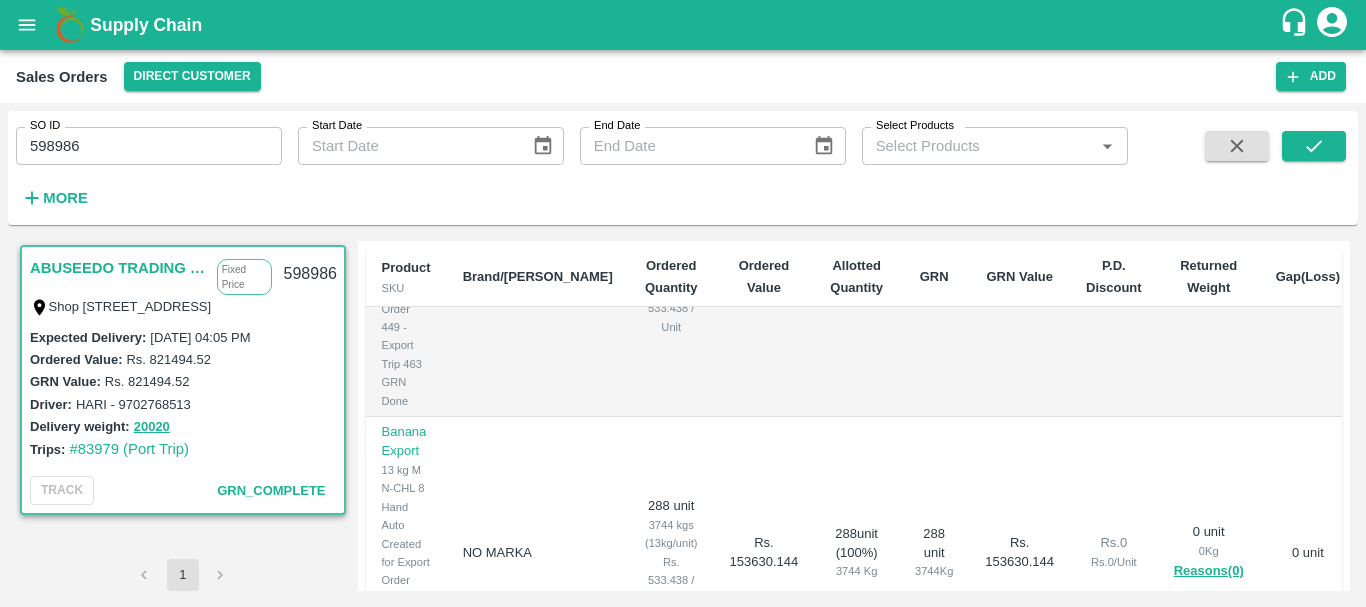 scroll, scrollTop: 768, scrollLeft: 0, axis: vertical 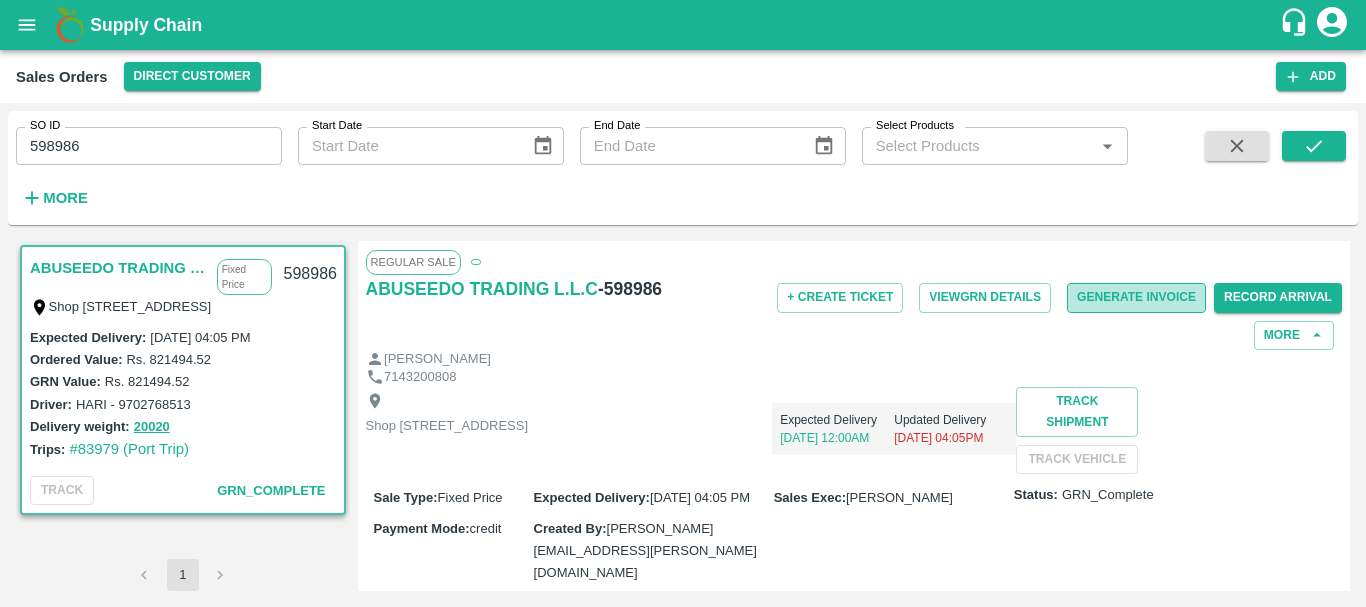 click on "Generate Invoice" at bounding box center (1136, 297) 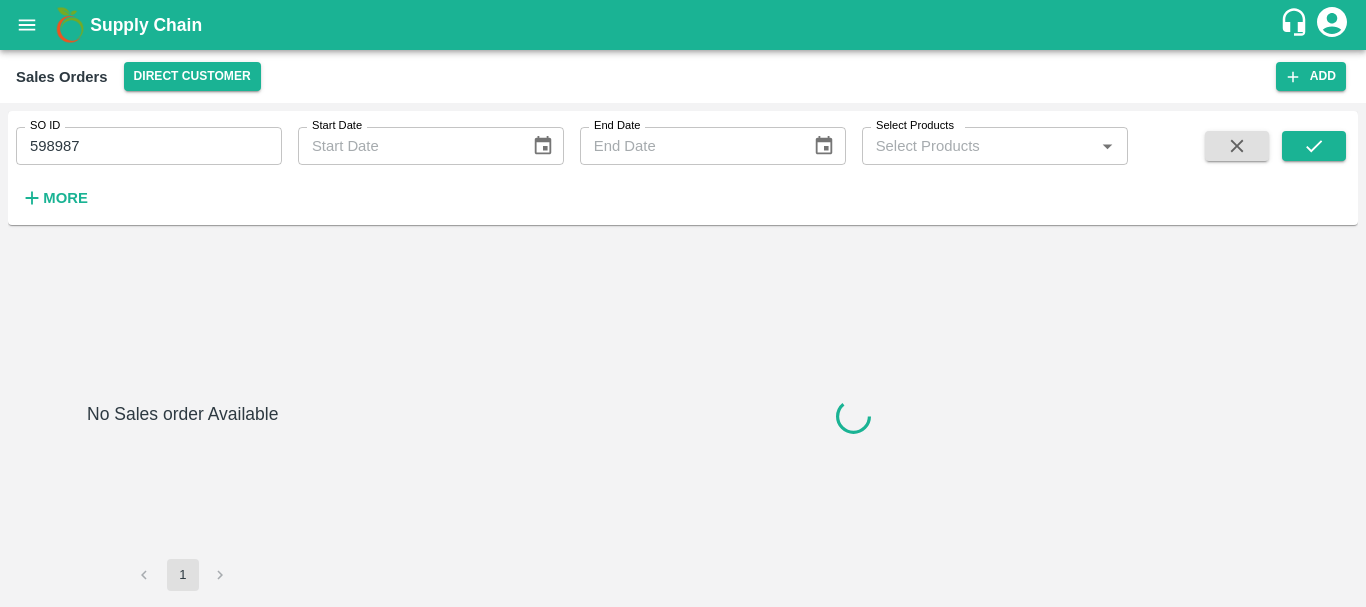 scroll, scrollTop: 0, scrollLeft: 0, axis: both 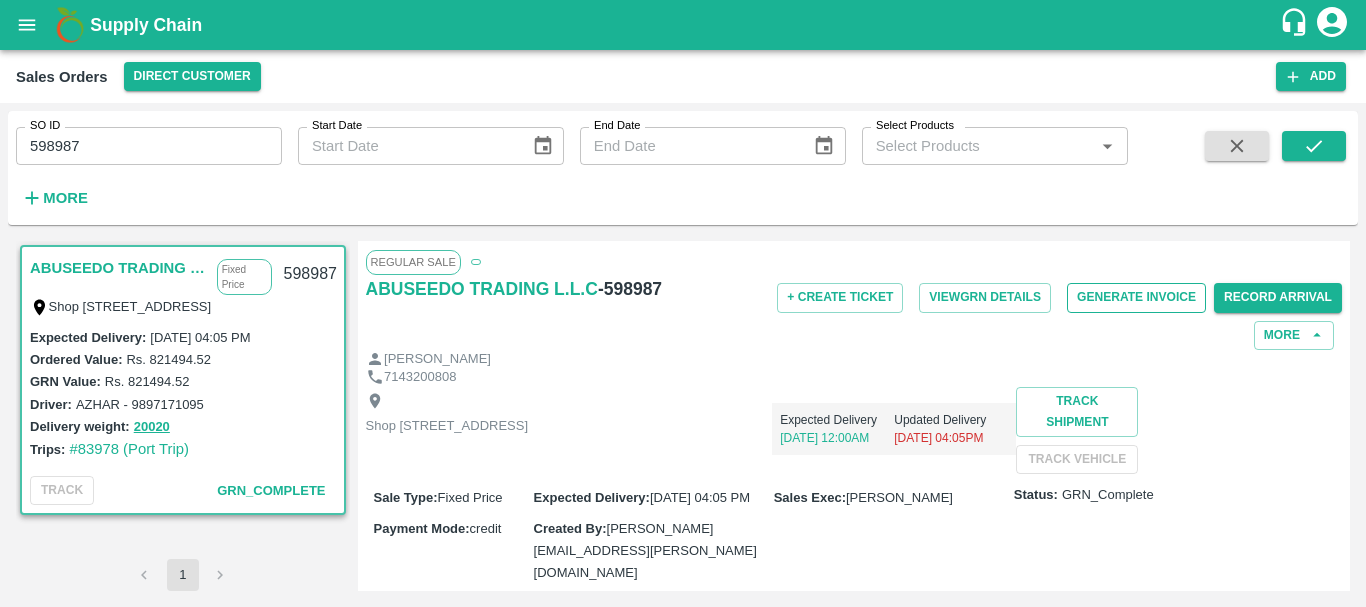 click on "Generate Invoice" at bounding box center [1136, 297] 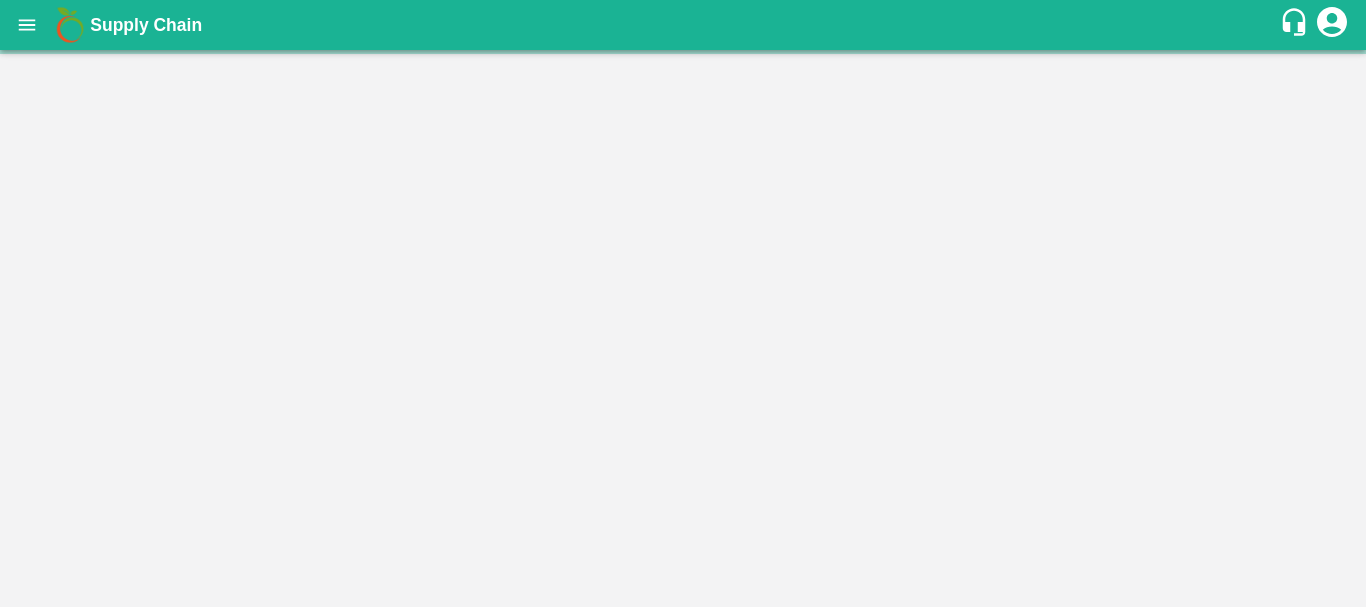 scroll, scrollTop: 0, scrollLeft: 0, axis: both 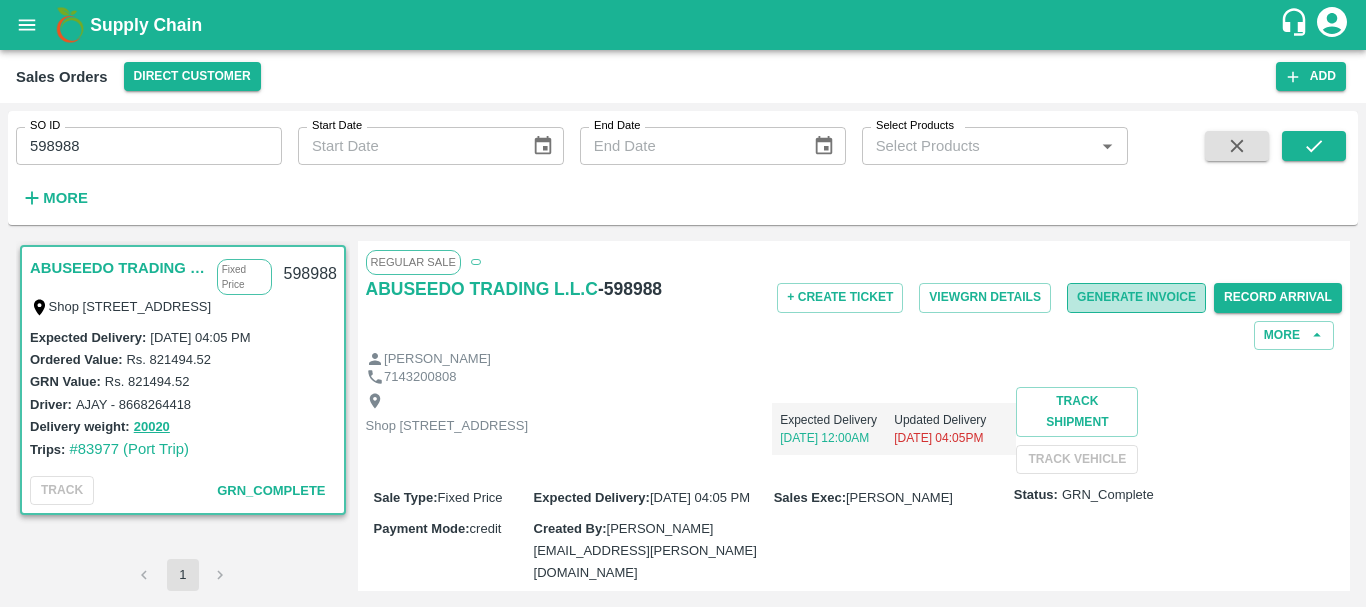 click on "Generate Invoice" at bounding box center [1136, 297] 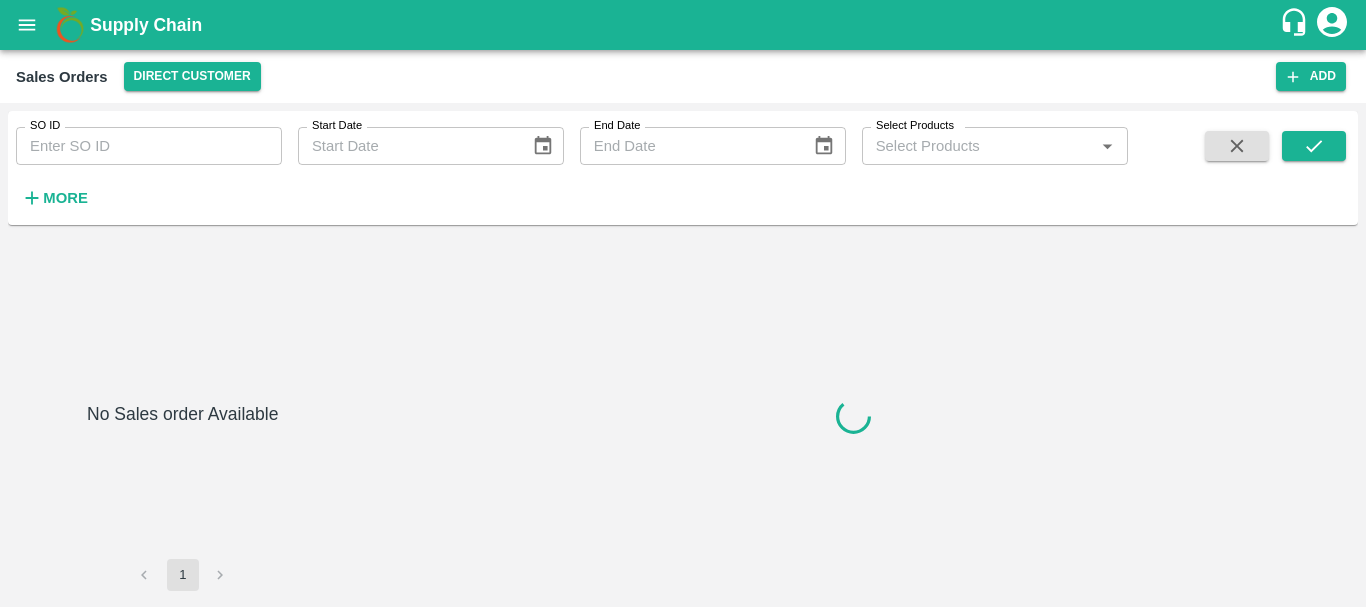 type on "598989" 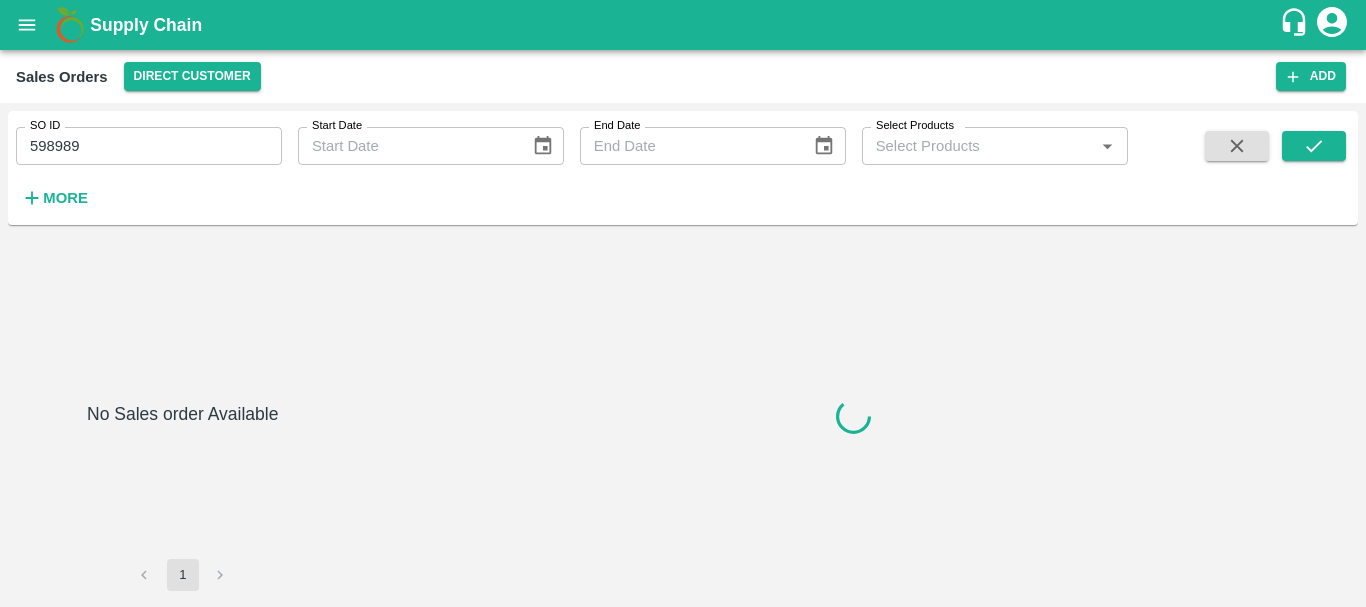 scroll, scrollTop: 0, scrollLeft: 0, axis: both 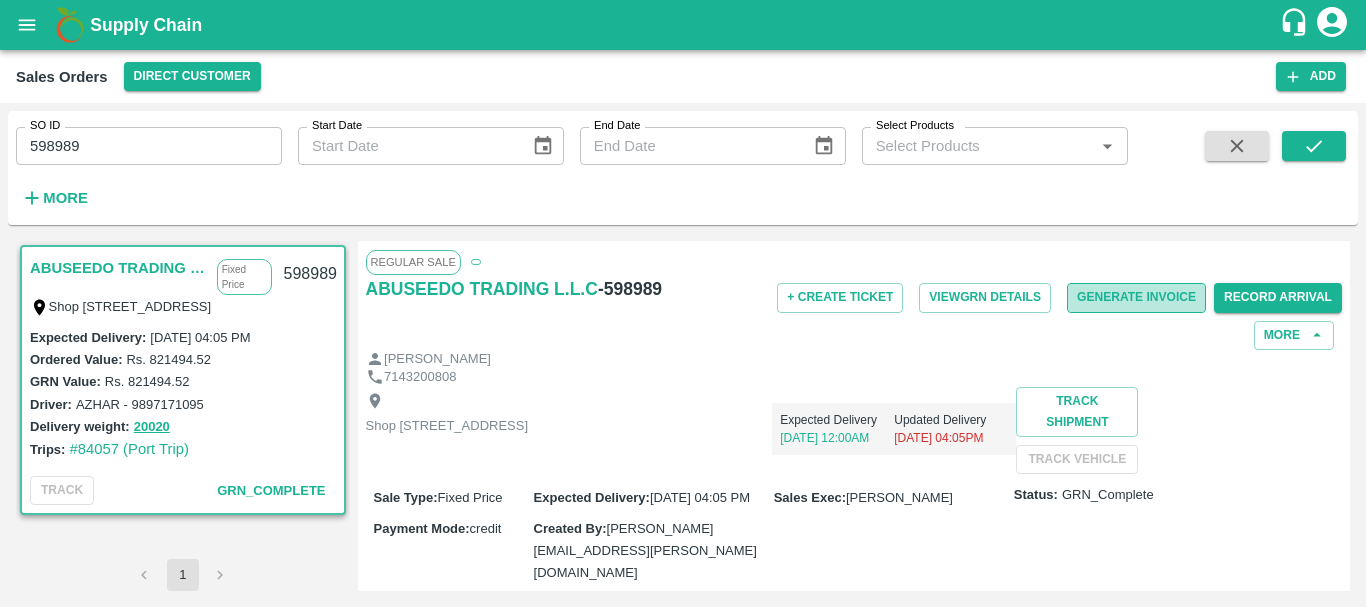click on "Generate Invoice" at bounding box center (1136, 297) 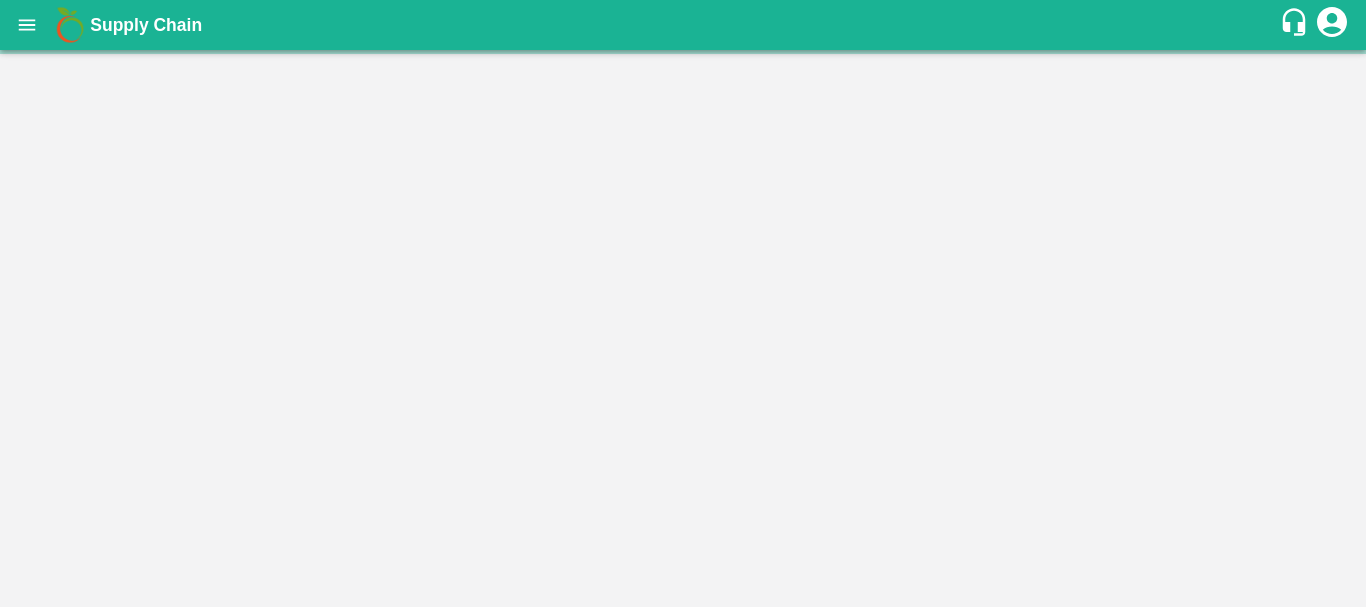 scroll, scrollTop: 0, scrollLeft: 0, axis: both 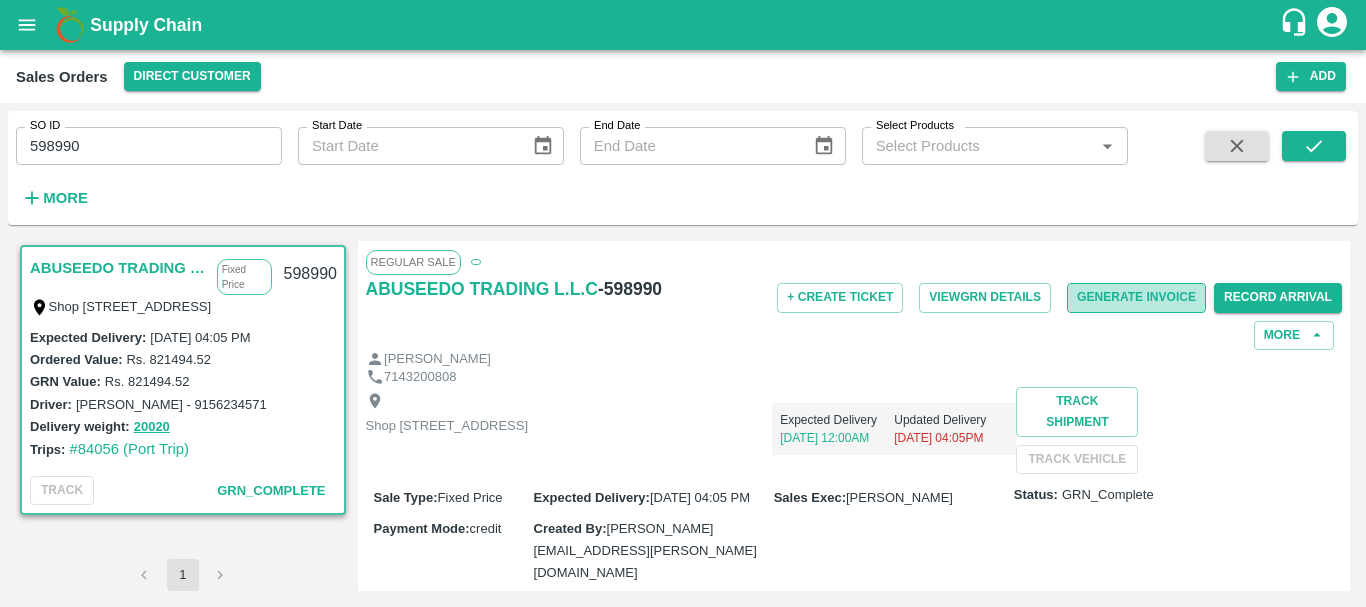 click on "Generate Invoice" at bounding box center (1136, 297) 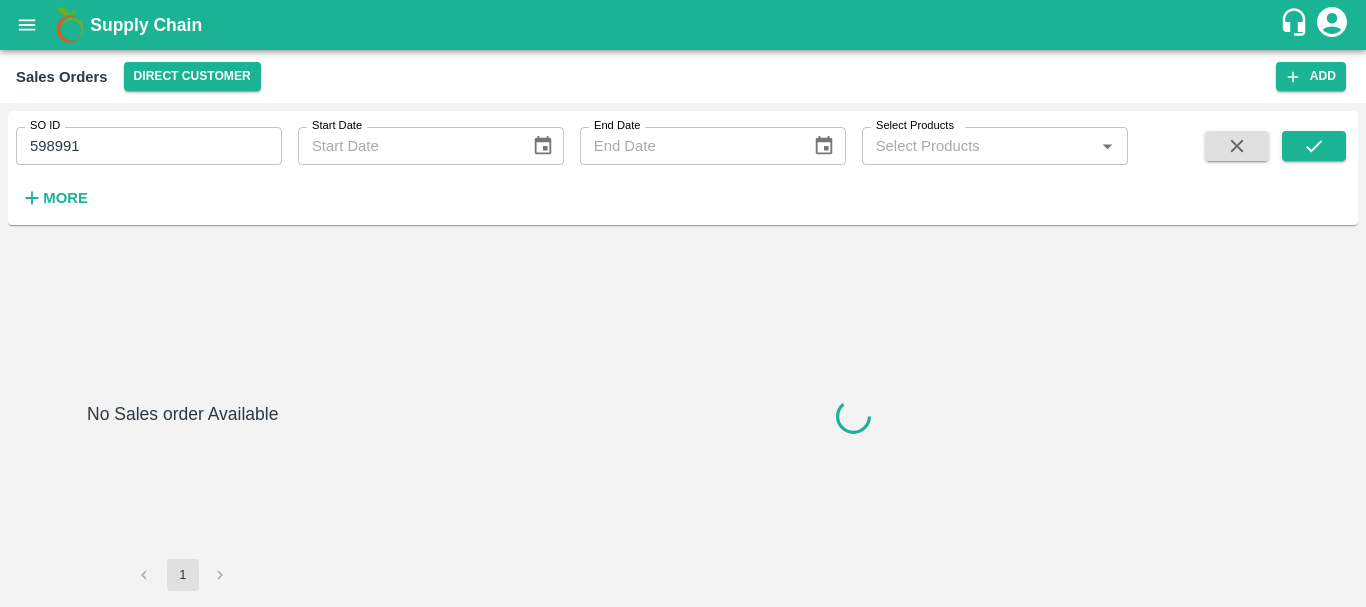 scroll, scrollTop: 0, scrollLeft: 0, axis: both 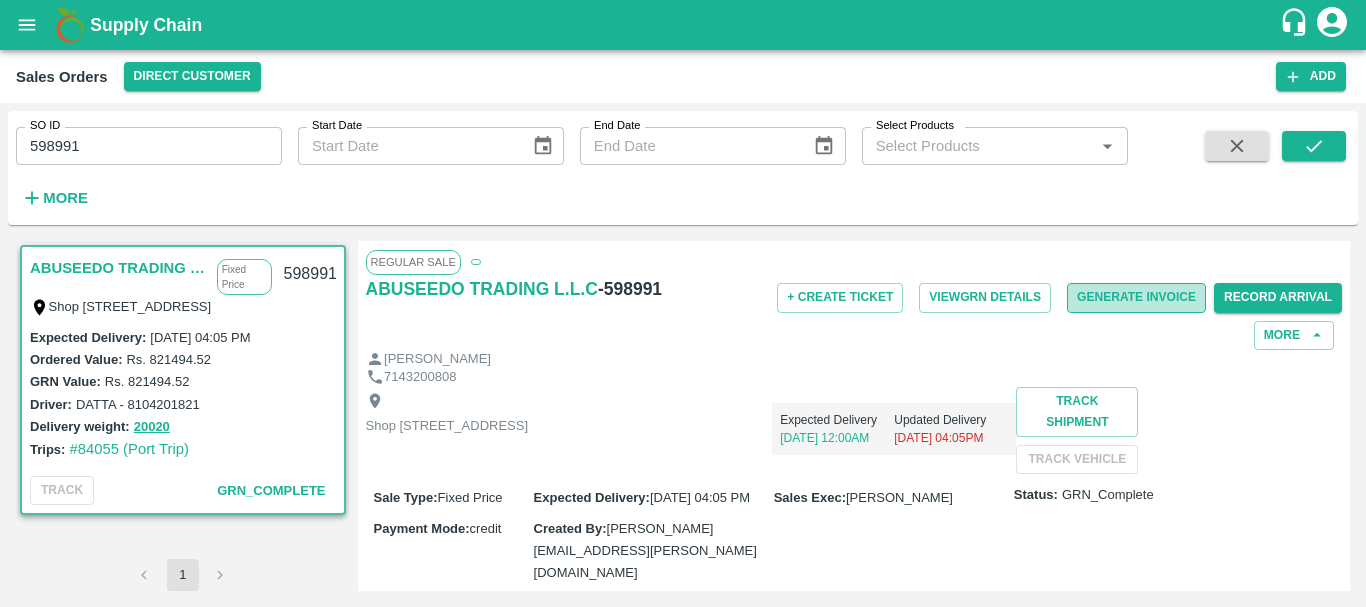 click on "Generate Invoice" at bounding box center (1136, 297) 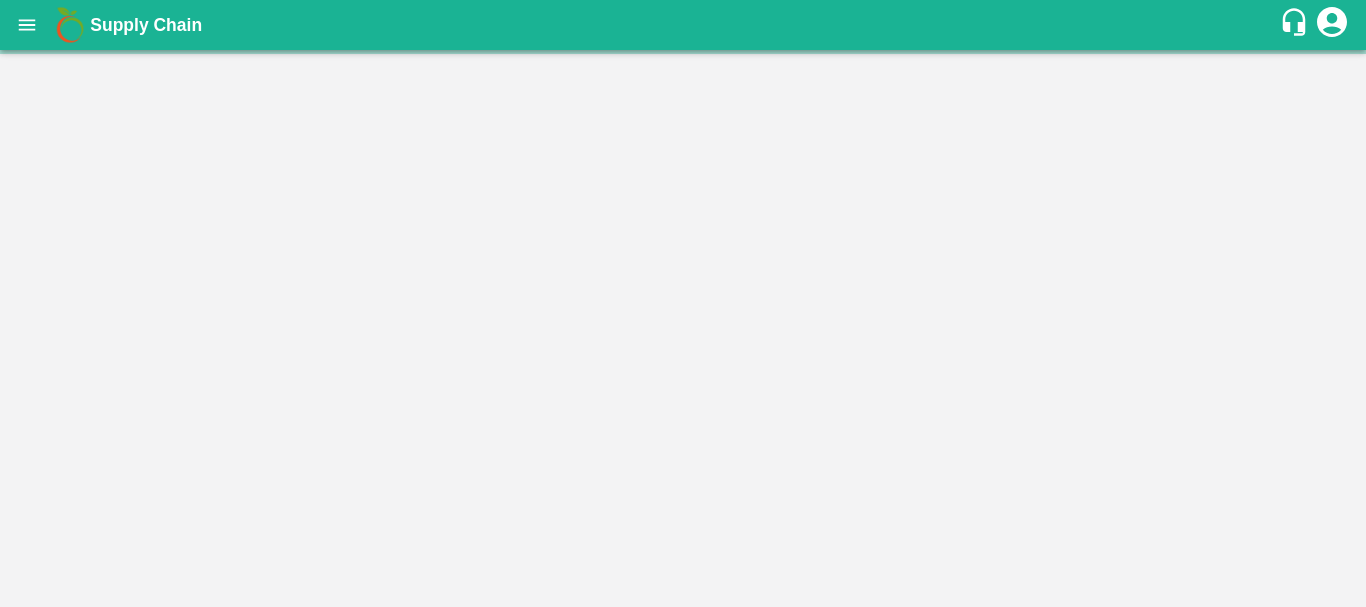 scroll, scrollTop: 0, scrollLeft: 0, axis: both 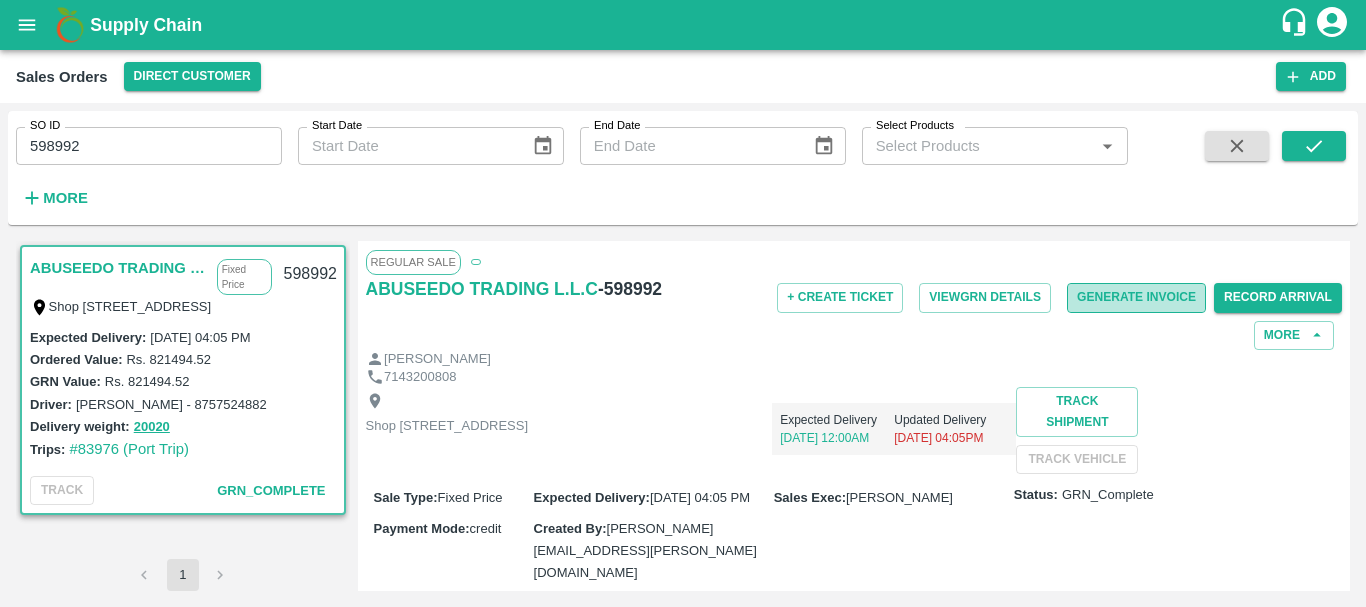 click on "Generate Invoice" at bounding box center [1136, 297] 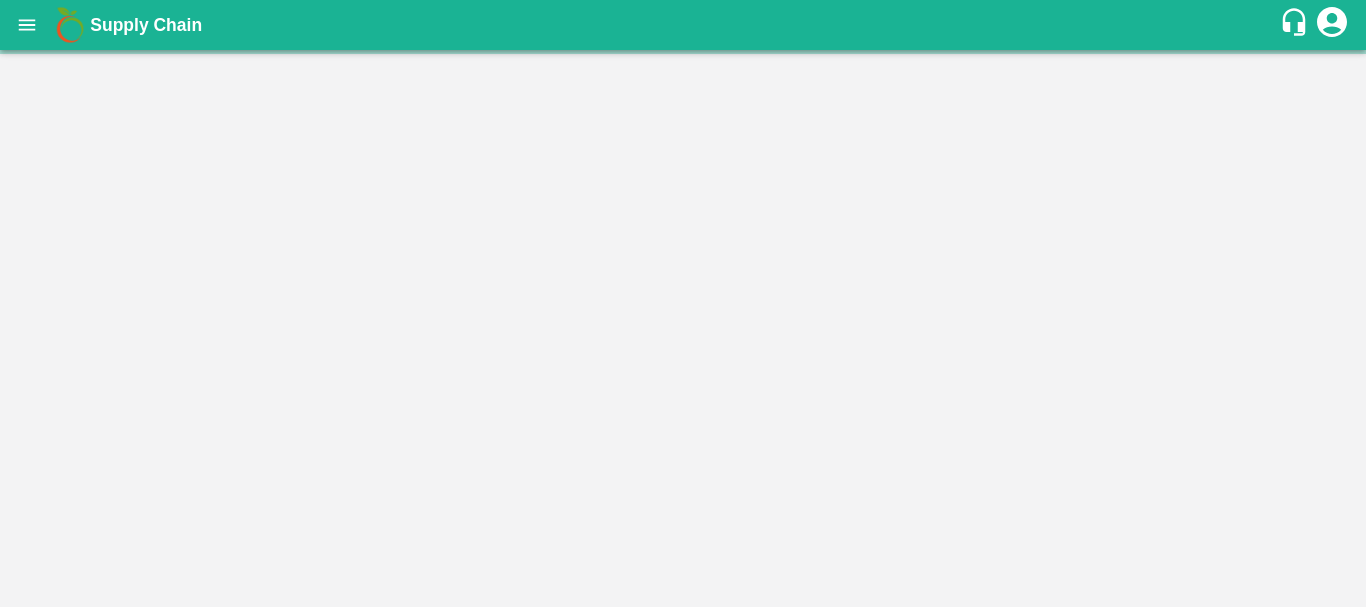 scroll, scrollTop: 0, scrollLeft: 0, axis: both 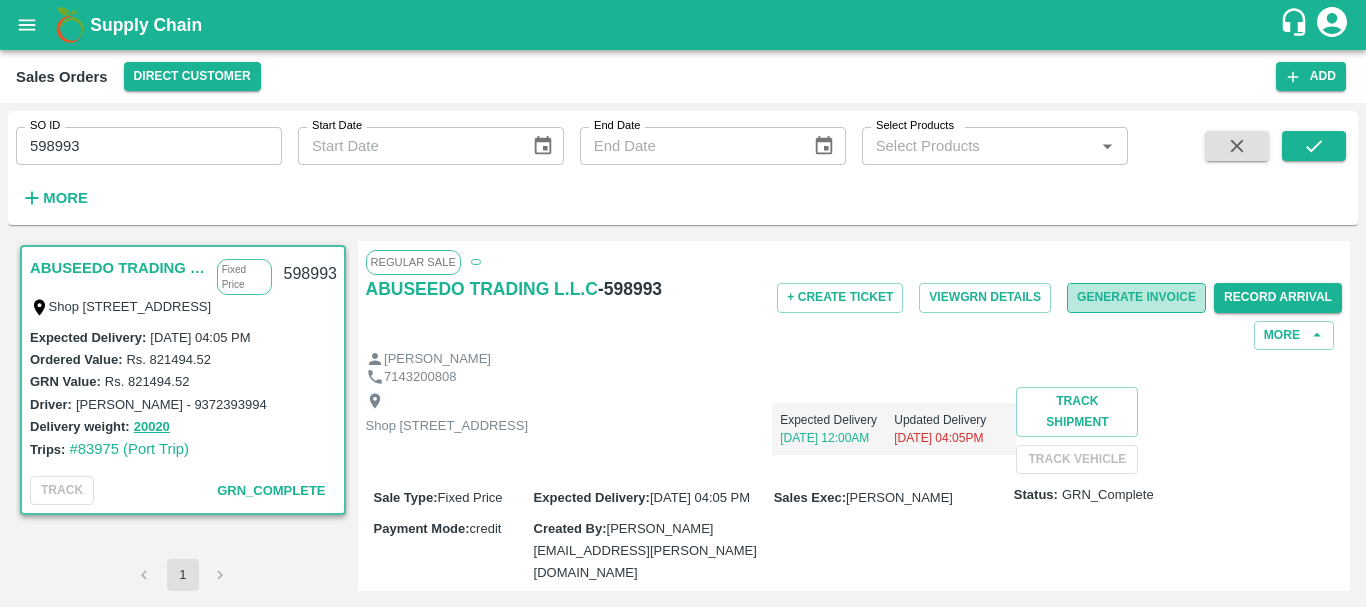 click on "Generate Invoice" at bounding box center [1136, 297] 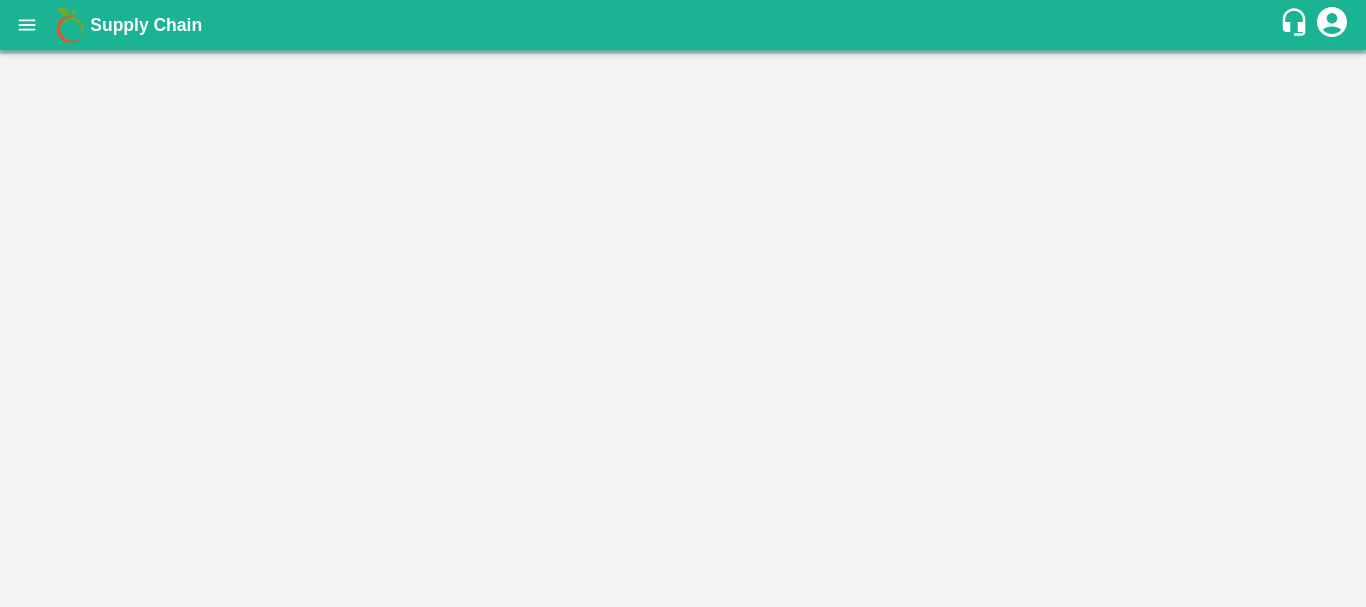 scroll, scrollTop: 0, scrollLeft: 0, axis: both 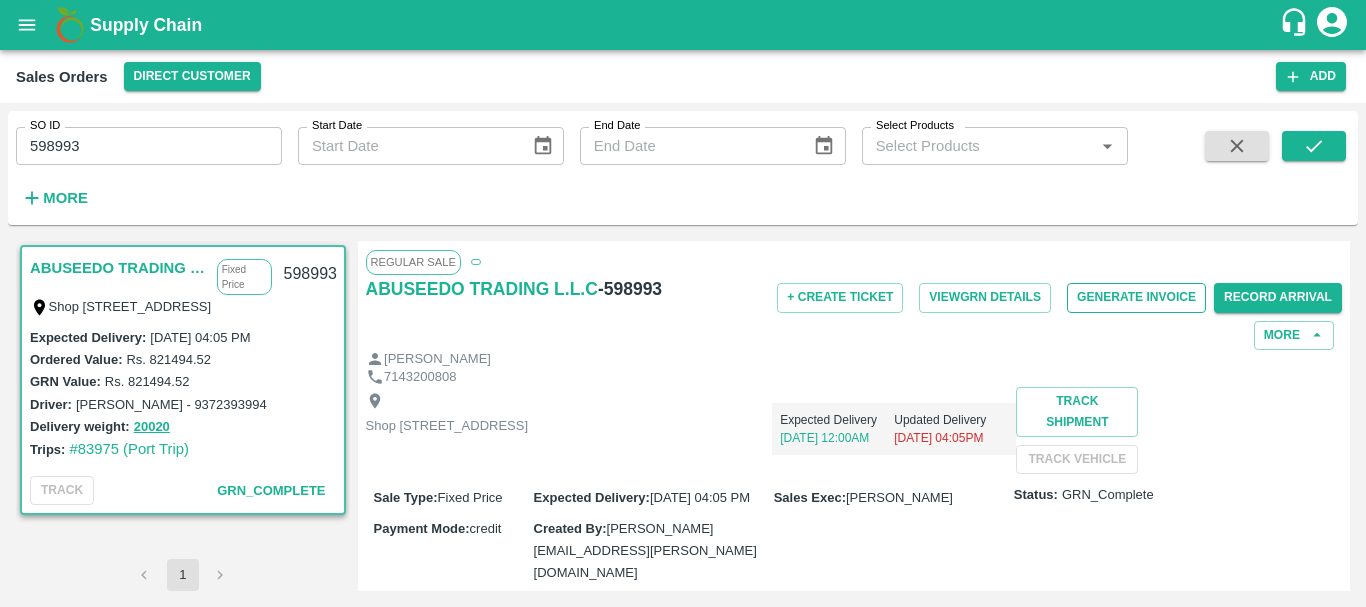 drag, startPoint x: 1104, startPoint y: 279, endPoint x: 1105, endPoint y: 295, distance: 16.03122 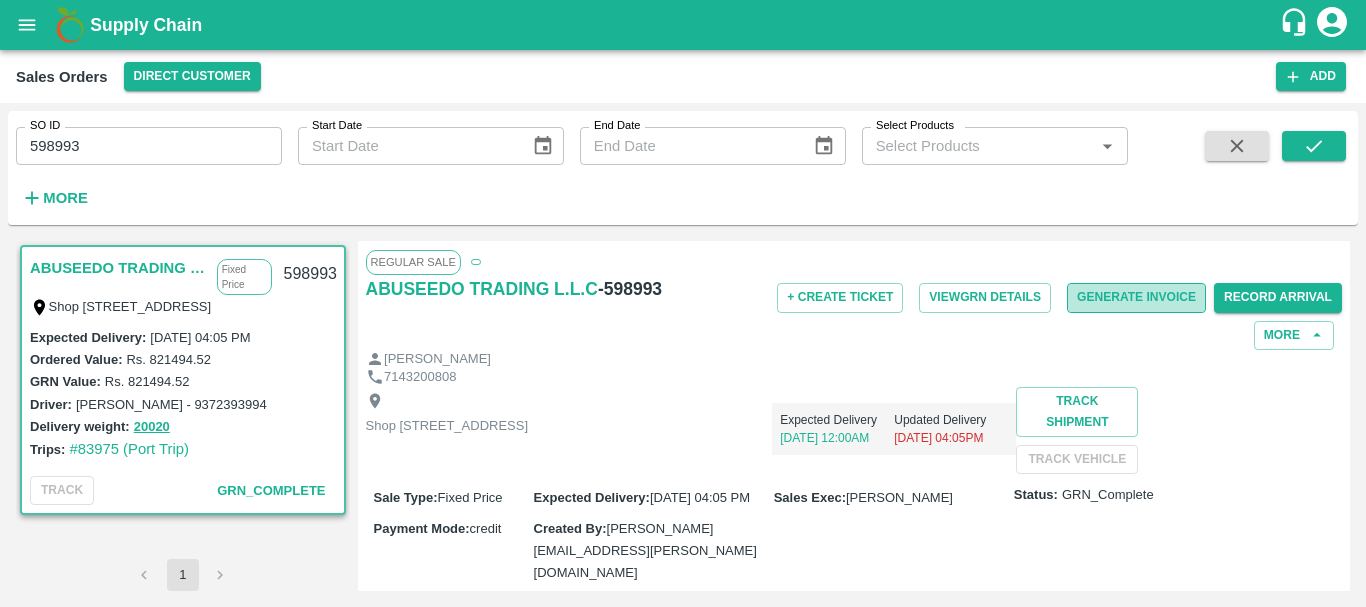 click on "Generate Invoice" at bounding box center [1136, 297] 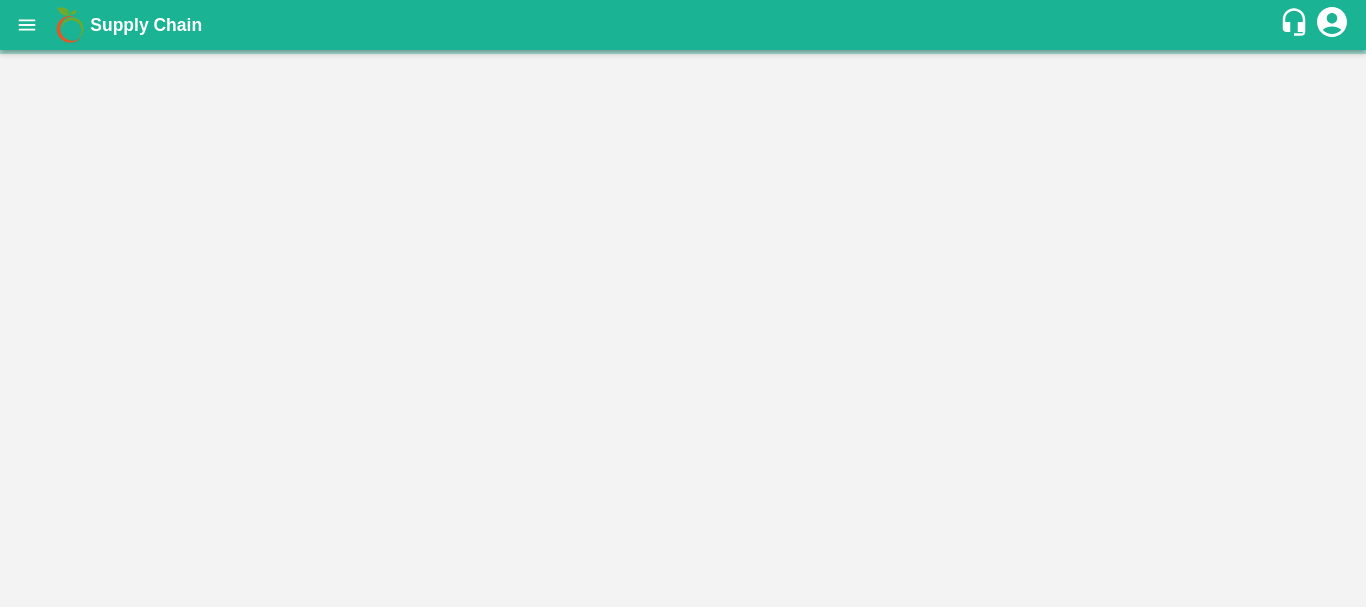 scroll, scrollTop: 0, scrollLeft: 0, axis: both 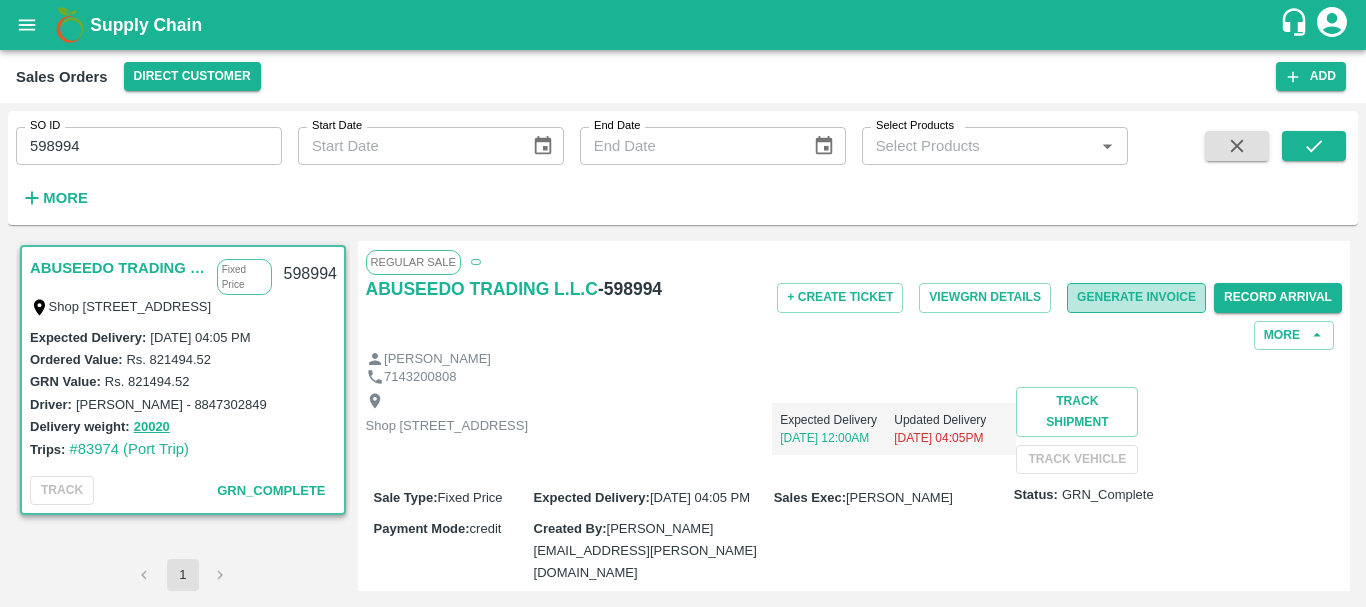 click on "Generate Invoice" at bounding box center (1136, 297) 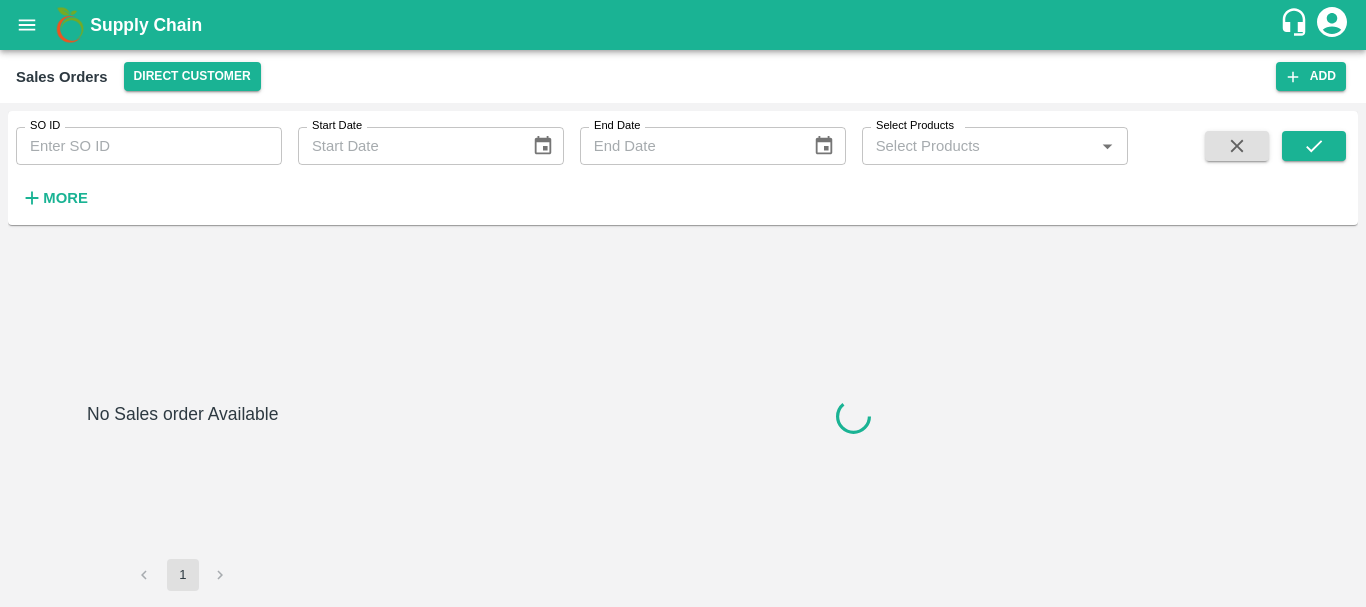 type on "598995" 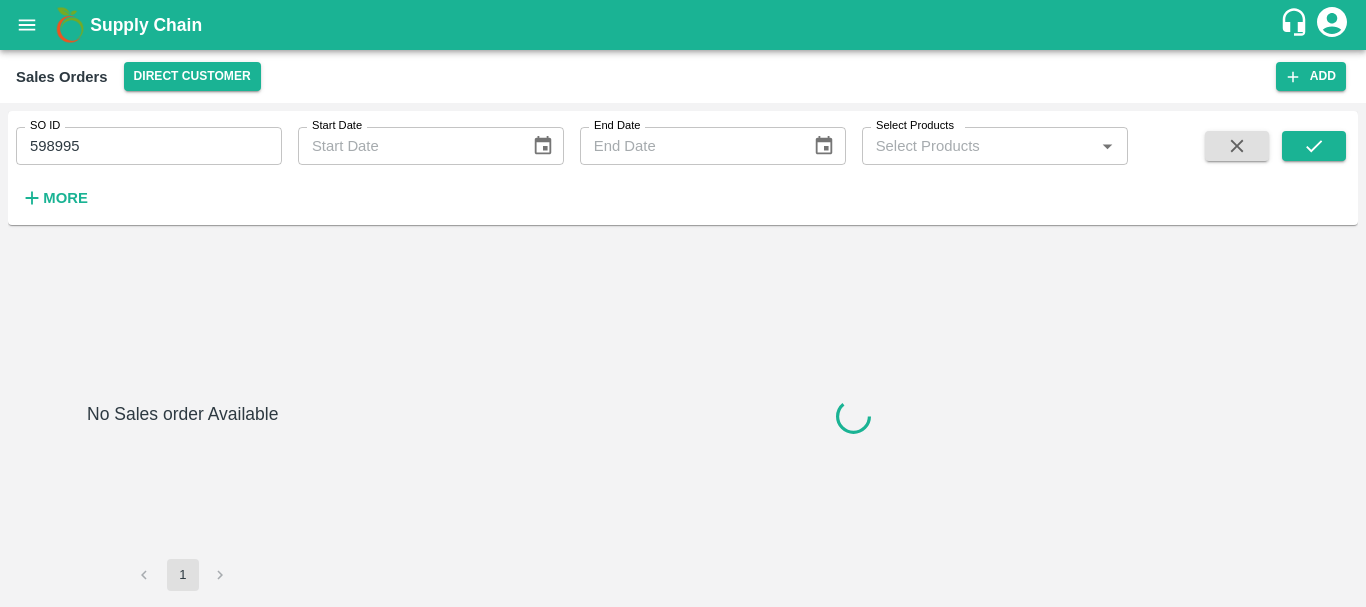 scroll, scrollTop: 0, scrollLeft: 0, axis: both 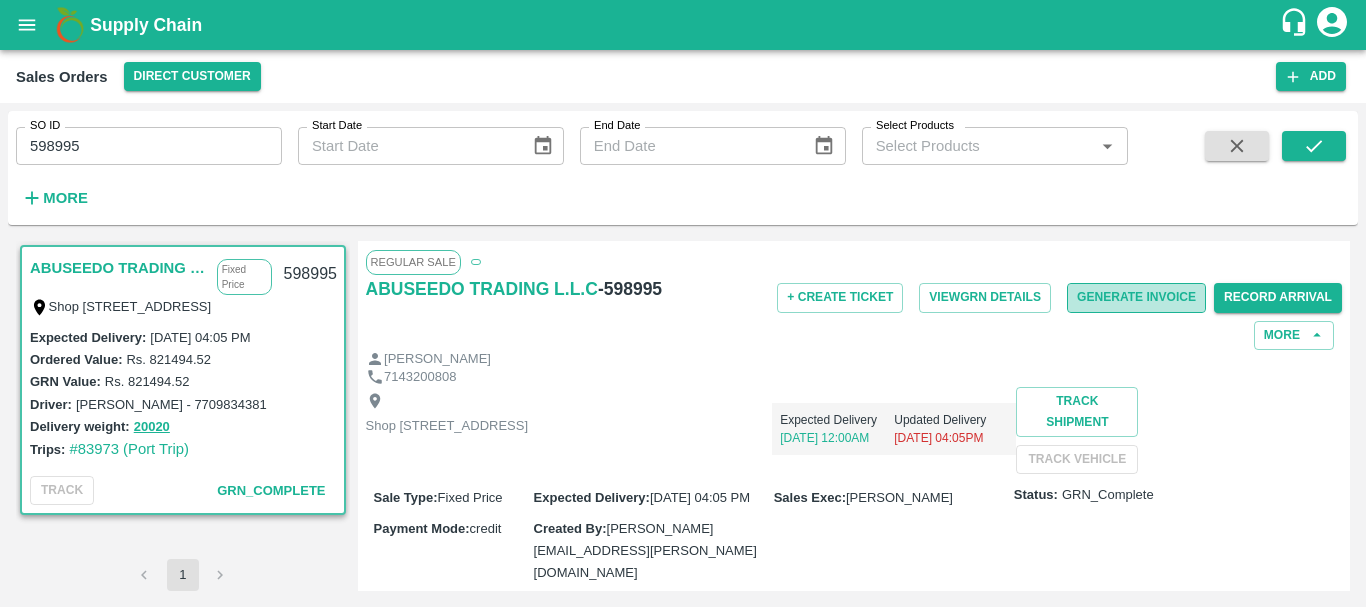 click on "Generate Invoice" at bounding box center [1136, 297] 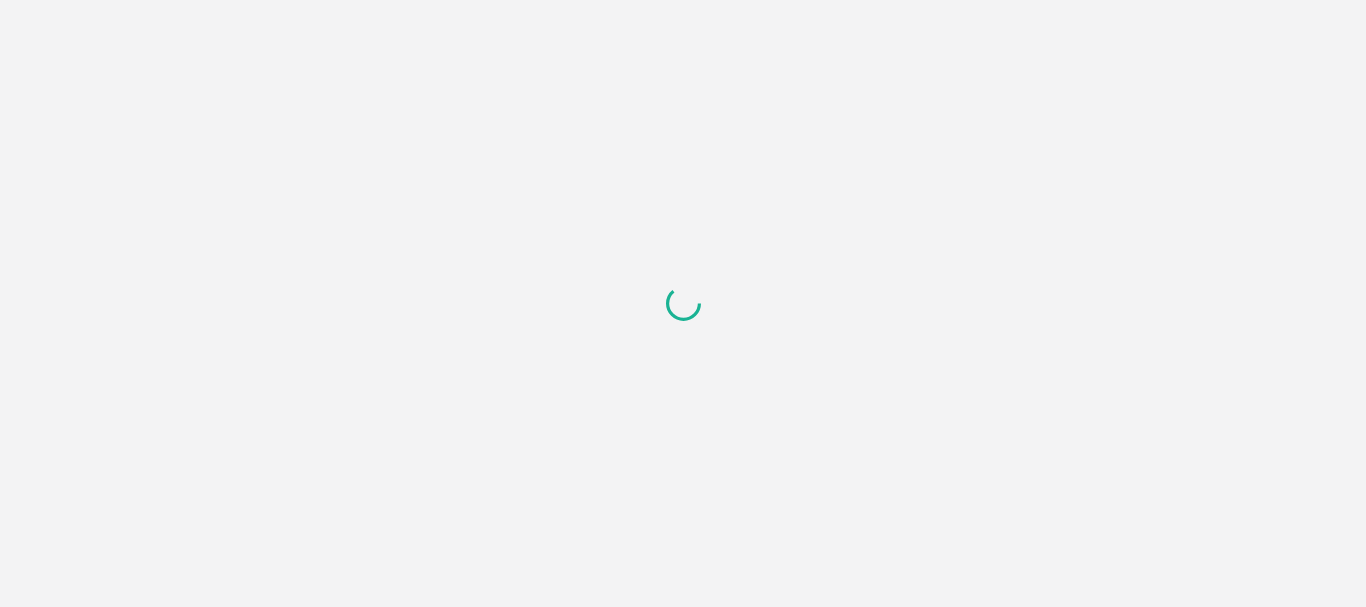 scroll, scrollTop: 0, scrollLeft: 0, axis: both 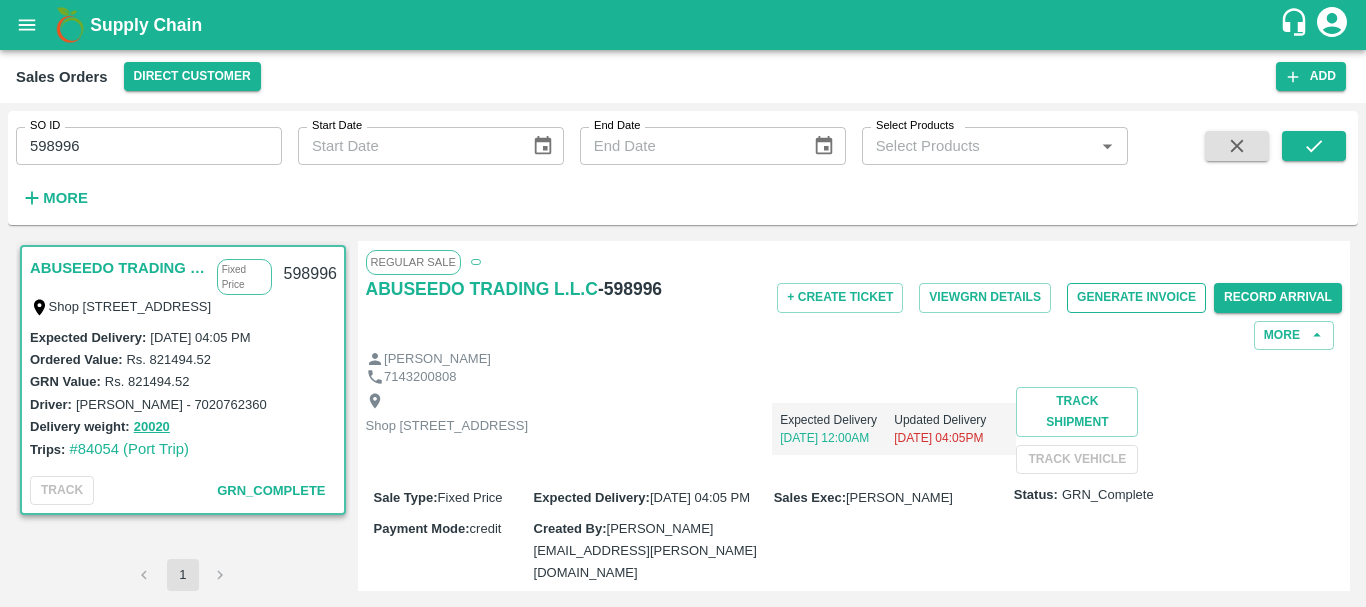 click on "Generate Invoice" at bounding box center (1136, 297) 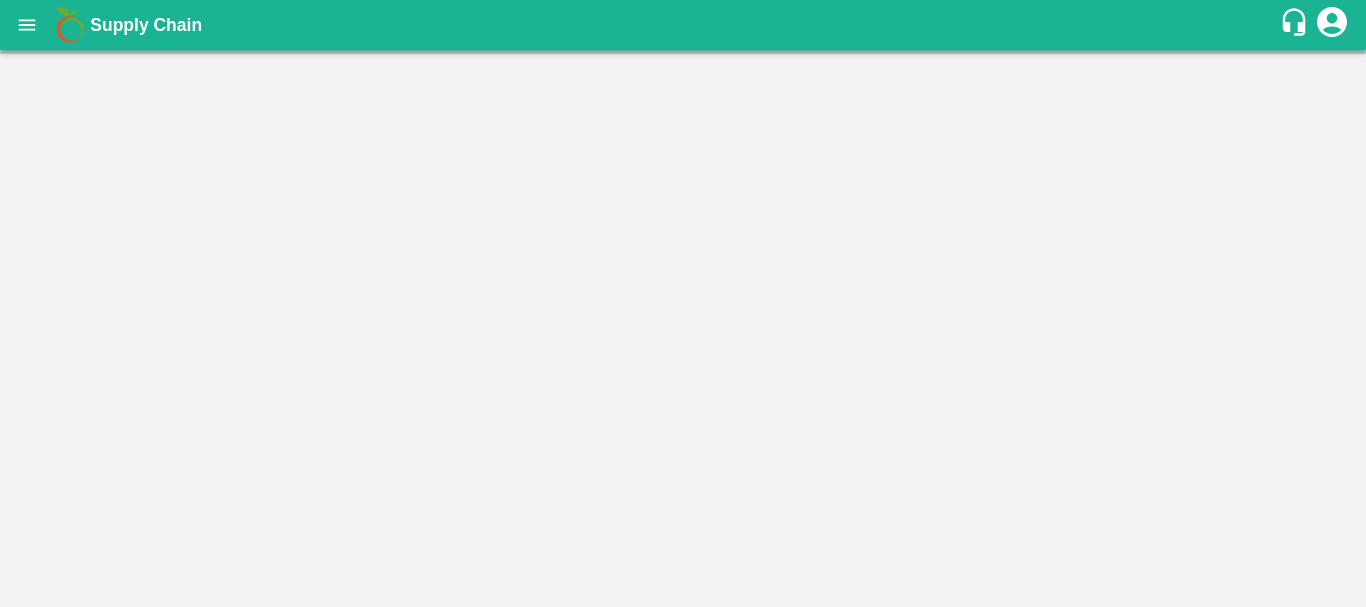 scroll, scrollTop: 0, scrollLeft: 0, axis: both 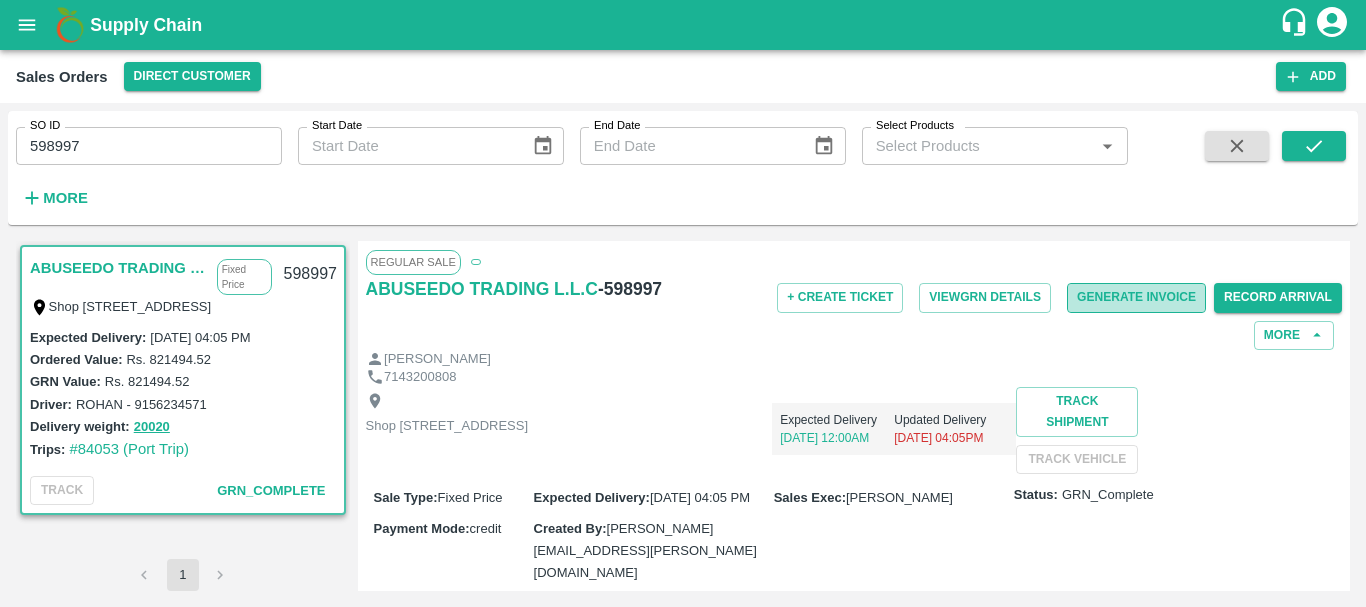 click on "Generate Invoice" at bounding box center [1136, 297] 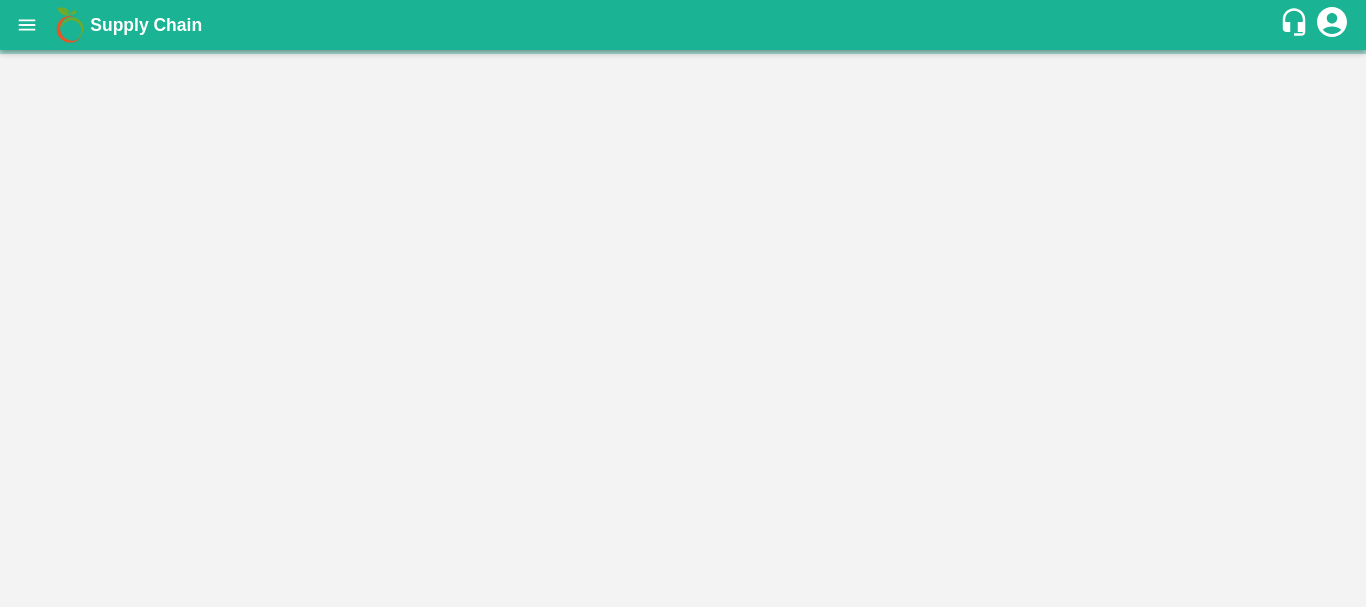 scroll, scrollTop: 0, scrollLeft: 0, axis: both 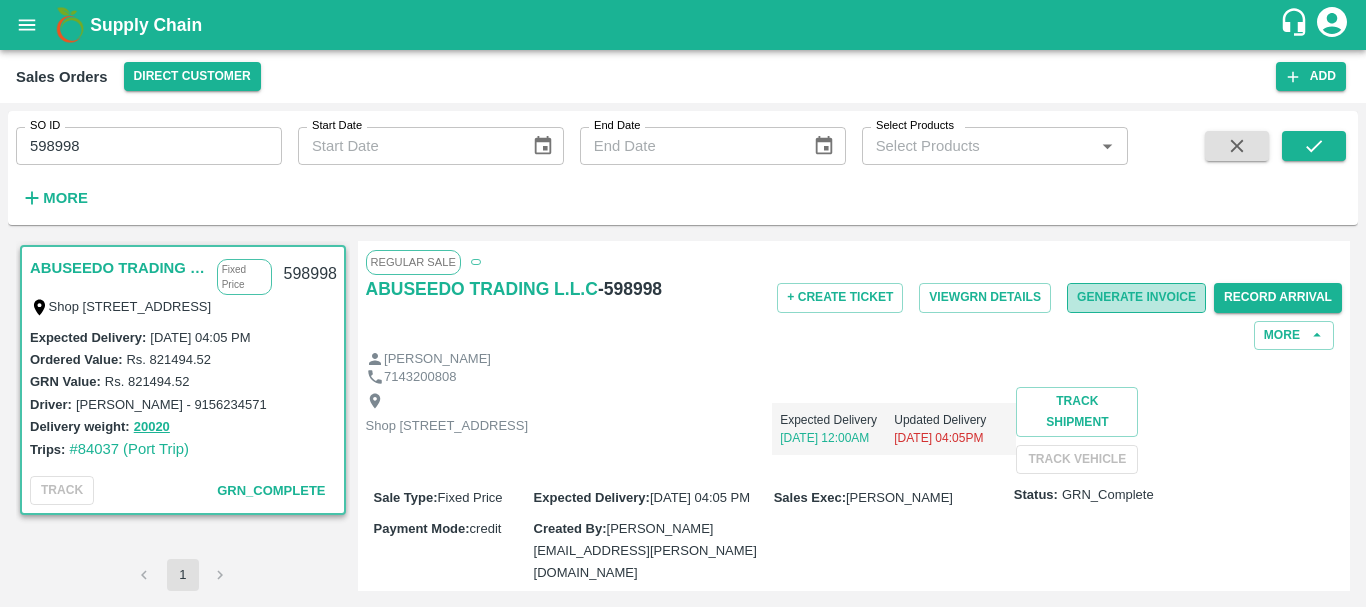 click on "Generate Invoice" at bounding box center [1136, 297] 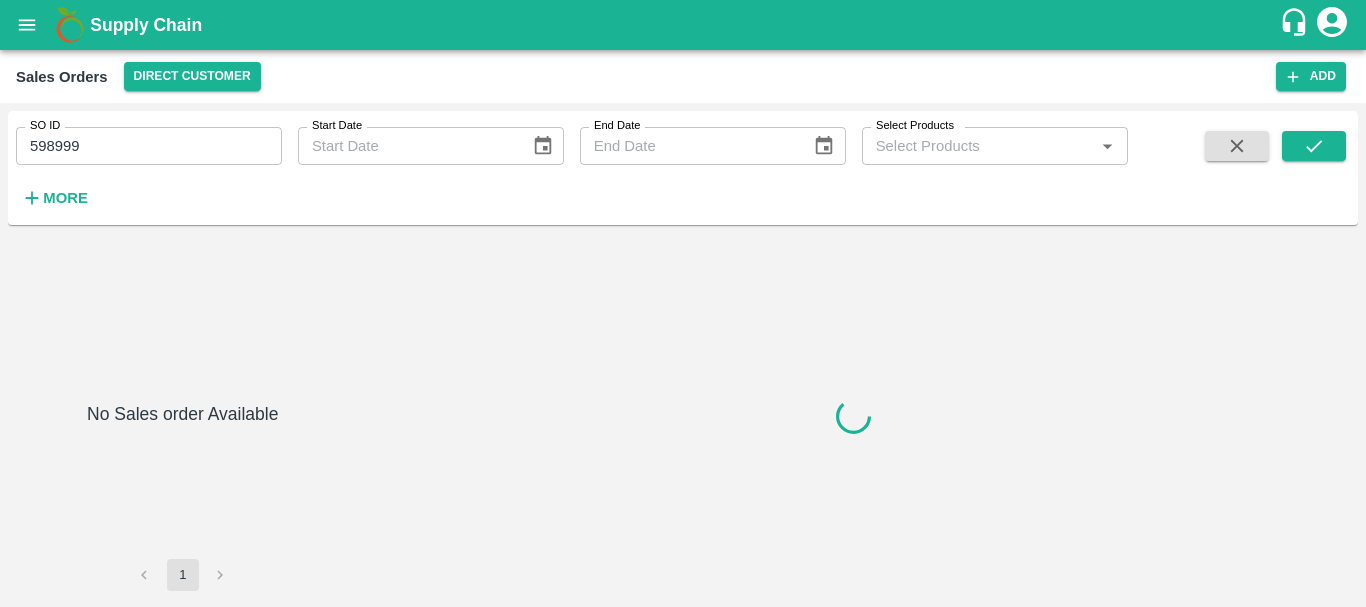 scroll, scrollTop: 0, scrollLeft: 0, axis: both 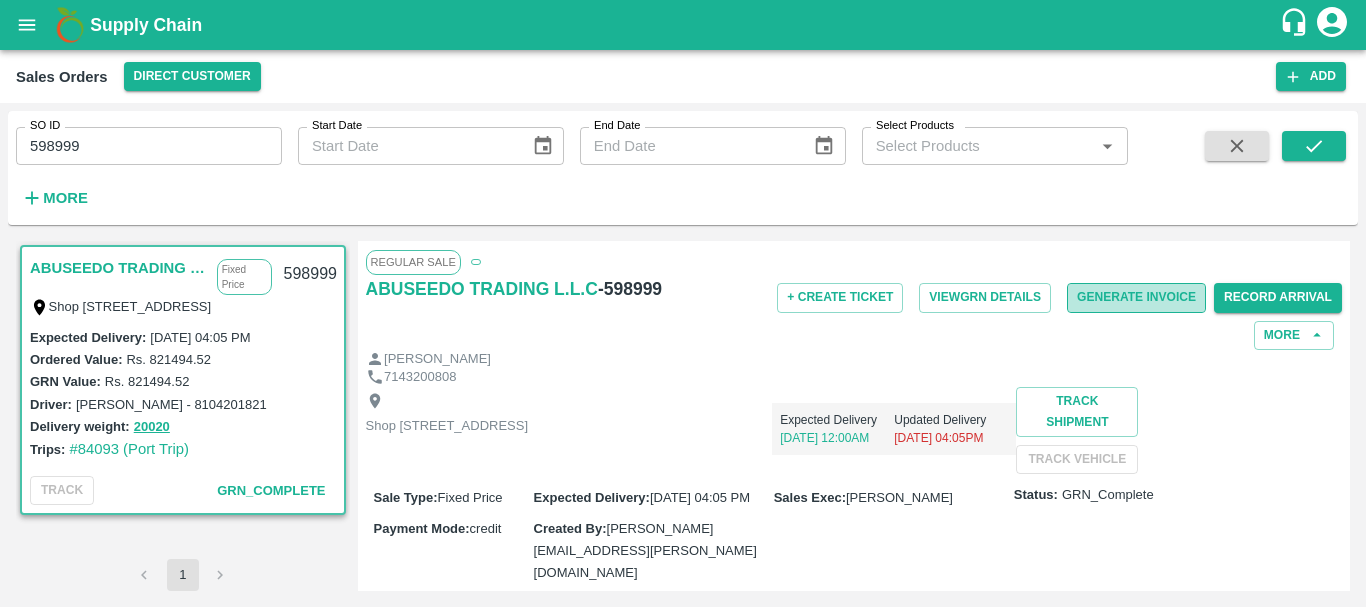 click on "Generate Invoice" at bounding box center (1136, 297) 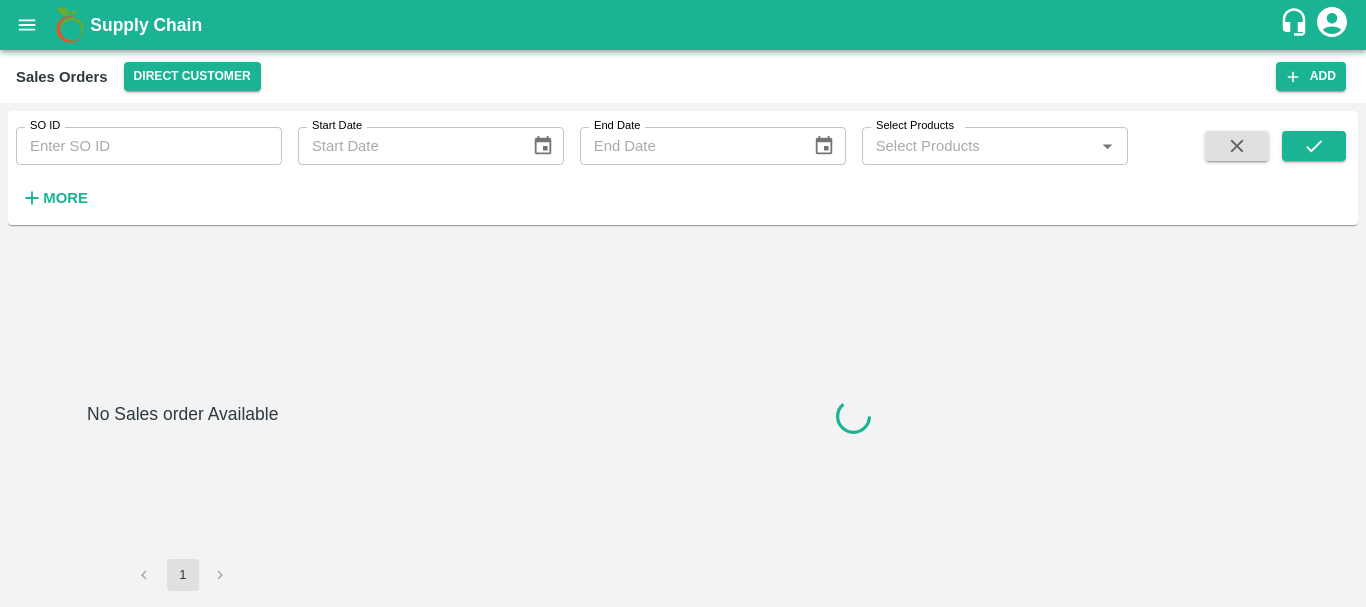 type on "599001" 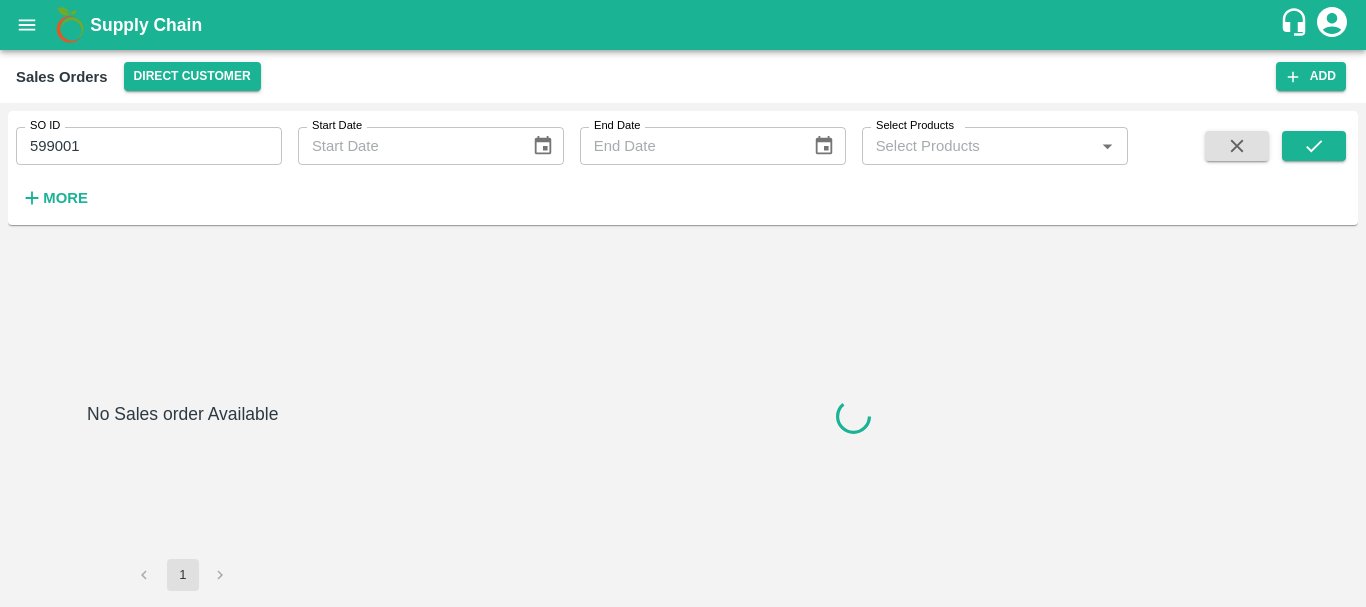 scroll, scrollTop: 0, scrollLeft: 0, axis: both 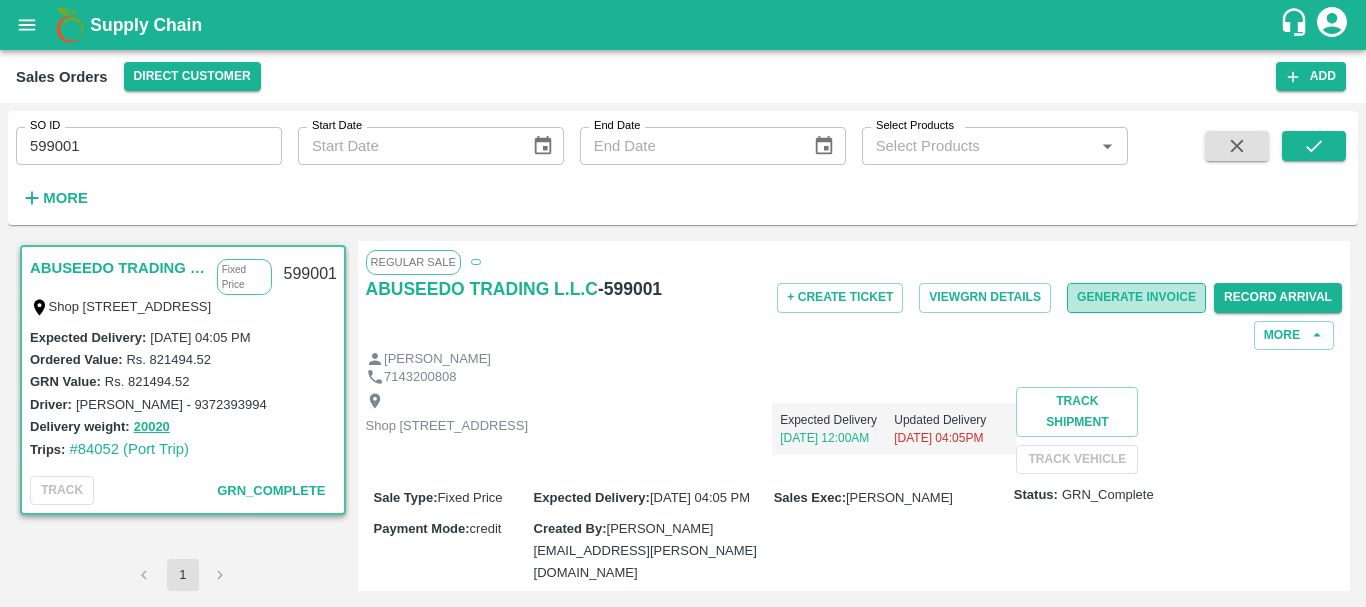 click on "Generate Invoice" at bounding box center [1136, 297] 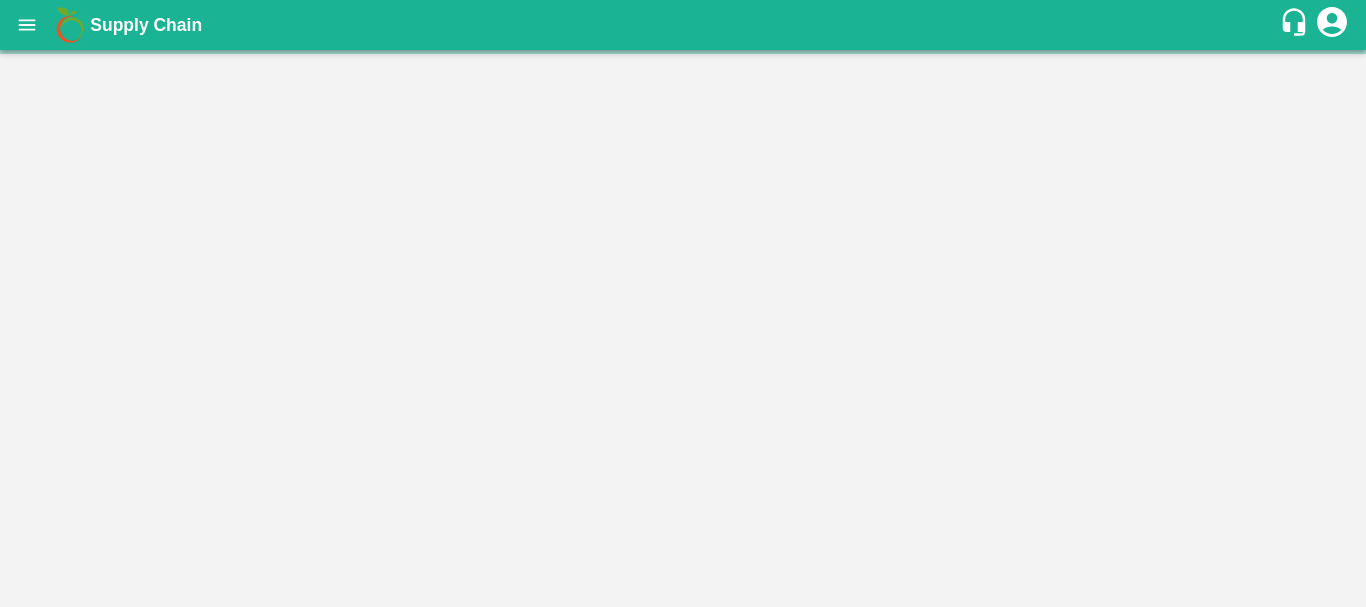 scroll, scrollTop: 0, scrollLeft: 0, axis: both 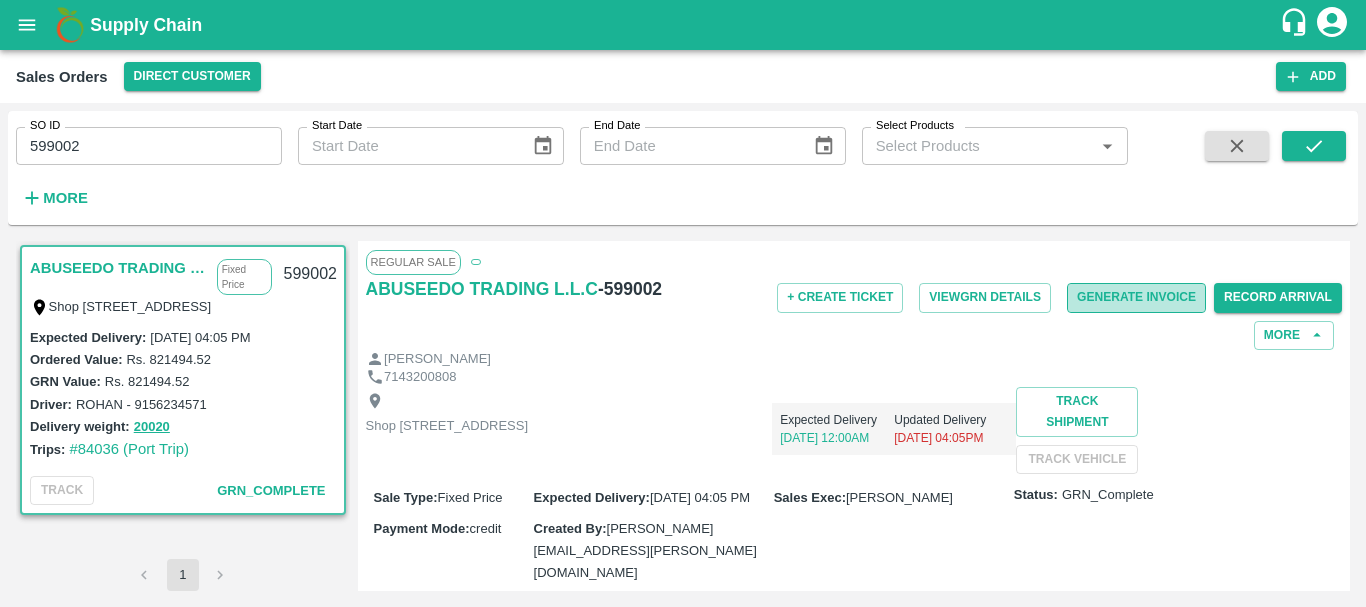 click on "Generate Invoice" at bounding box center (1136, 297) 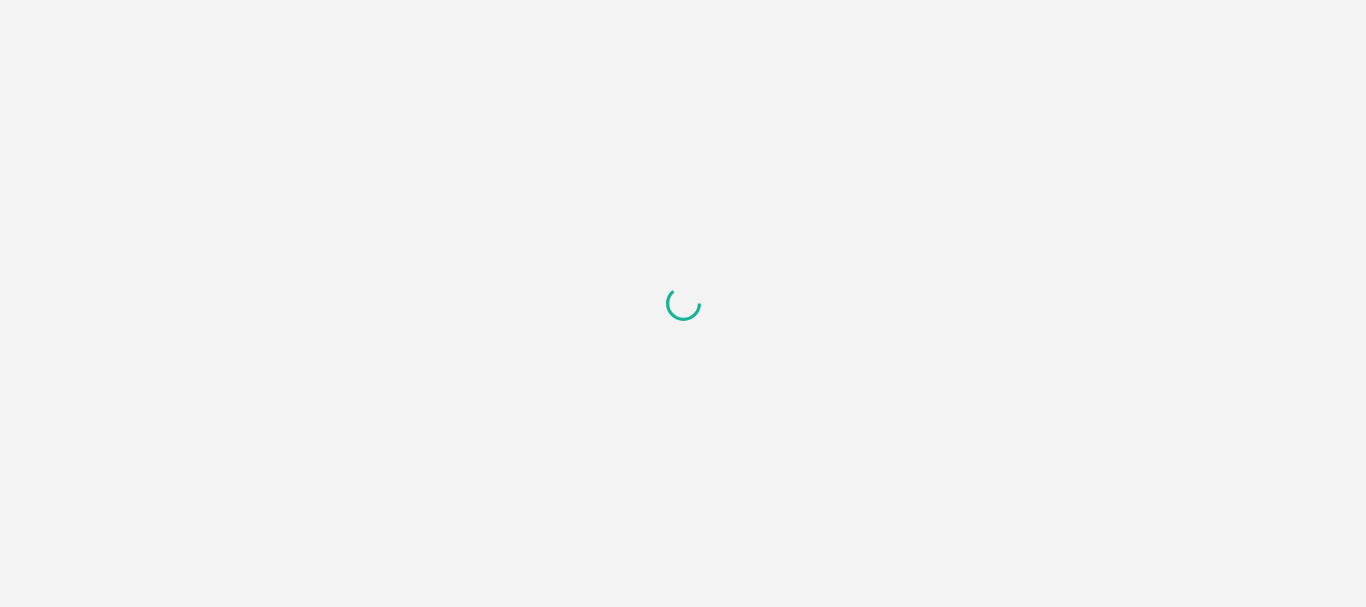 scroll, scrollTop: 0, scrollLeft: 0, axis: both 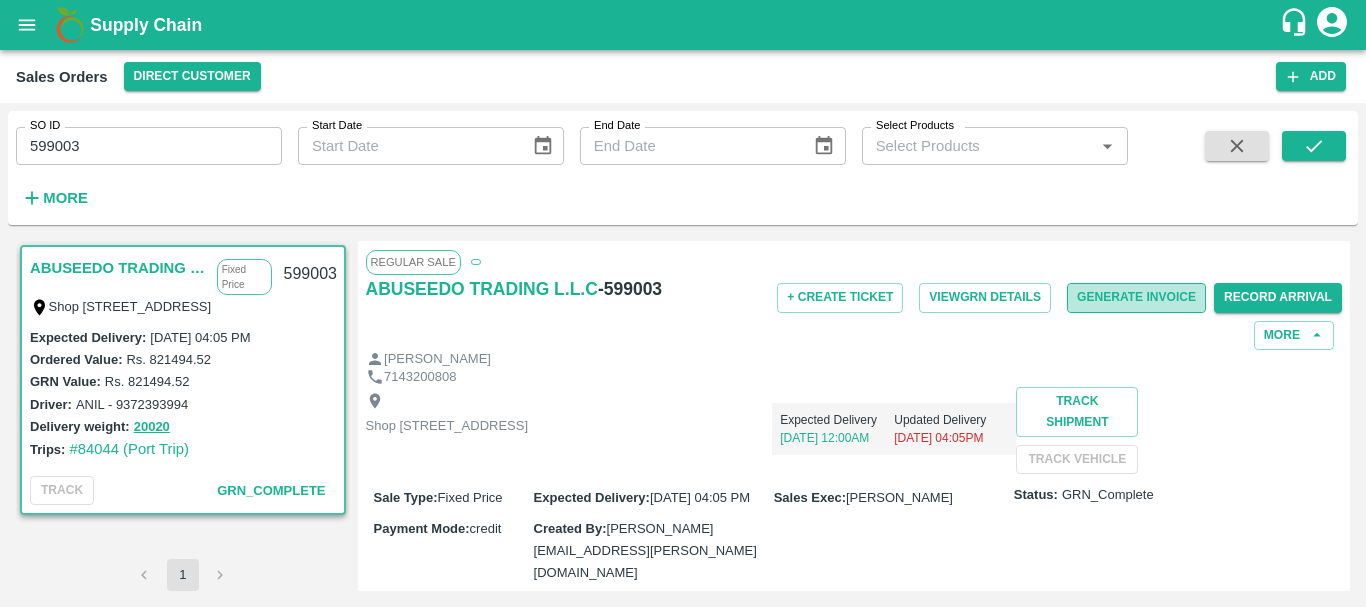 click on "Generate Invoice" at bounding box center [1136, 297] 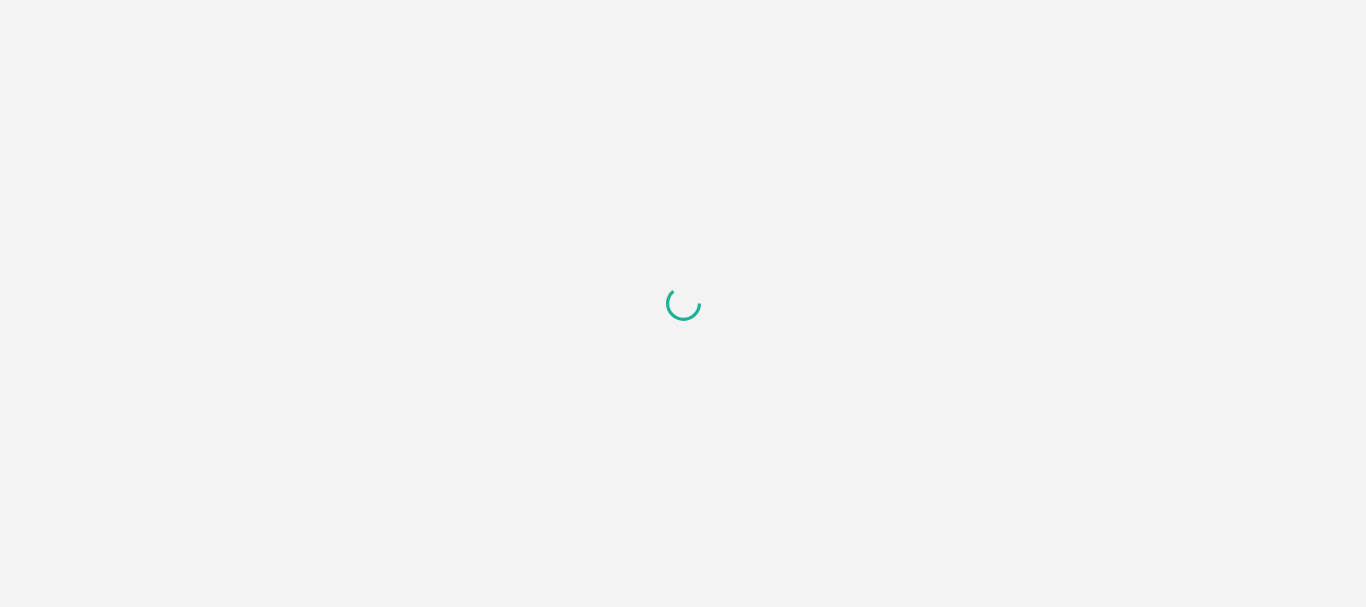 scroll, scrollTop: 0, scrollLeft: 0, axis: both 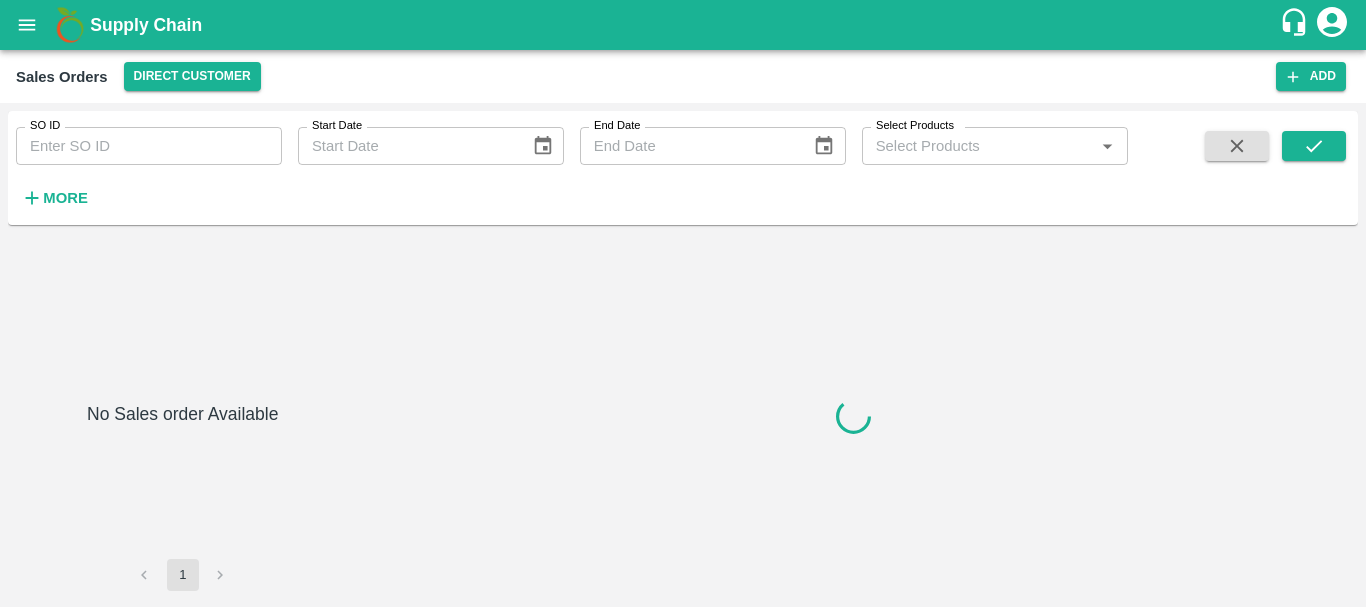 type on "599004" 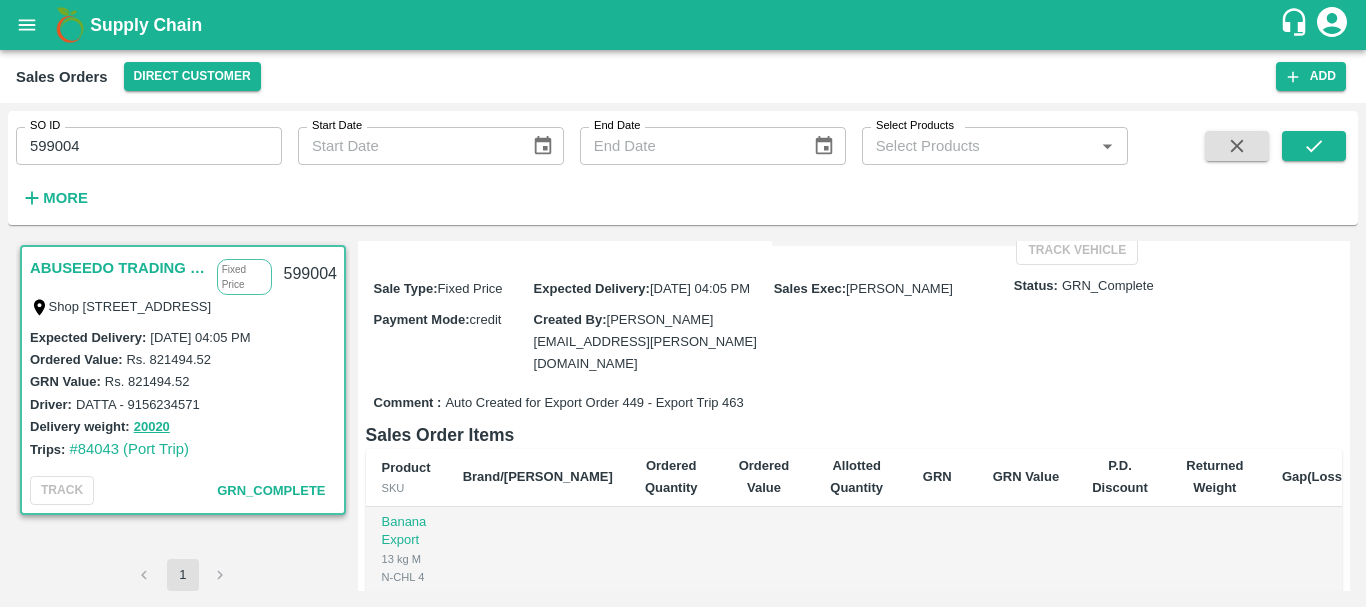 scroll, scrollTop: 0, scrollLeft: 0, axis: both 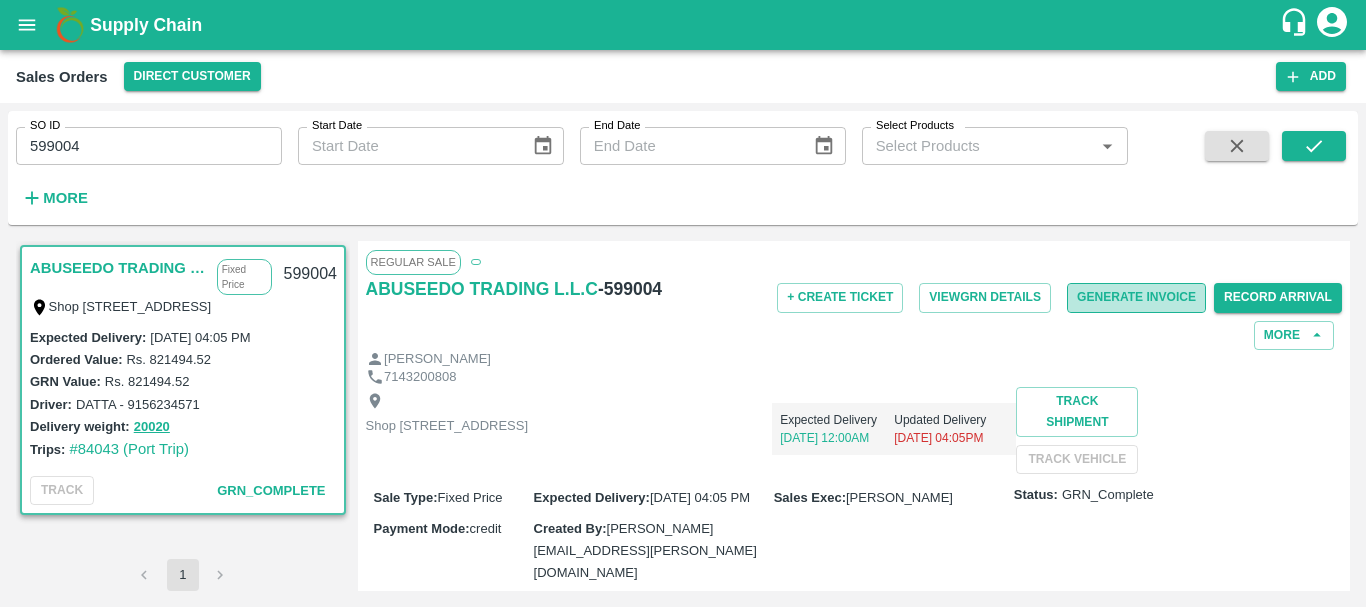 click on "Generate Invoice" at bounding box center (1136, 297) 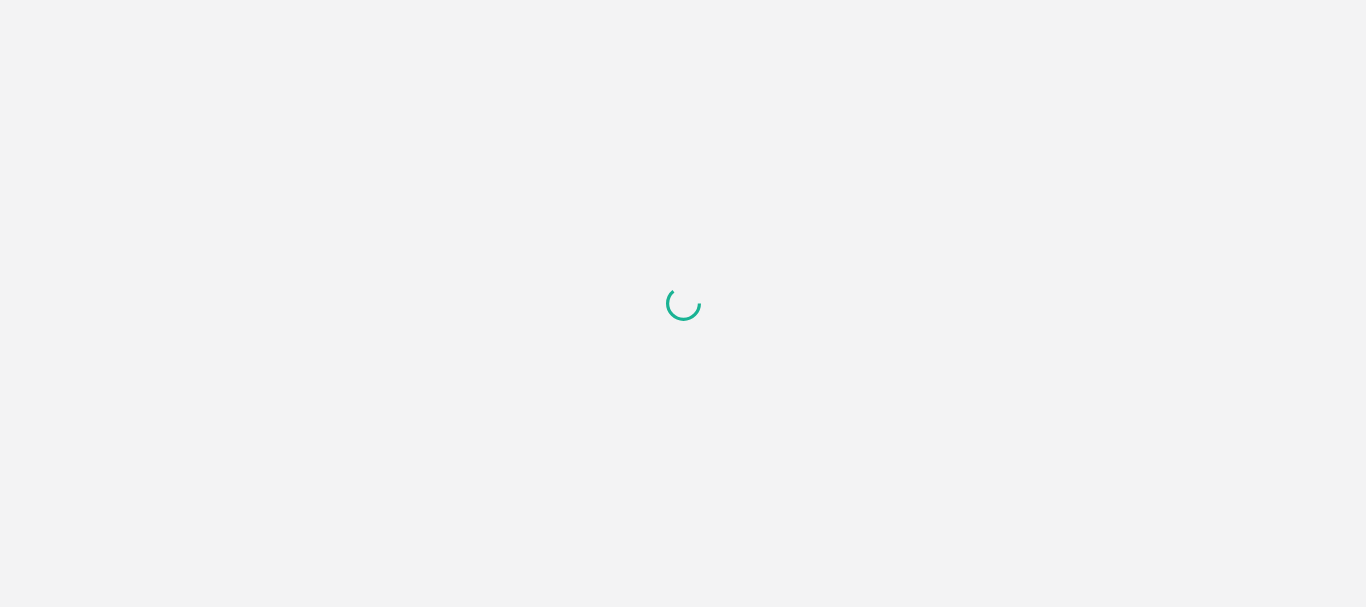 scroll, scrollTop: 0, scrollLeft: 0, axis: both 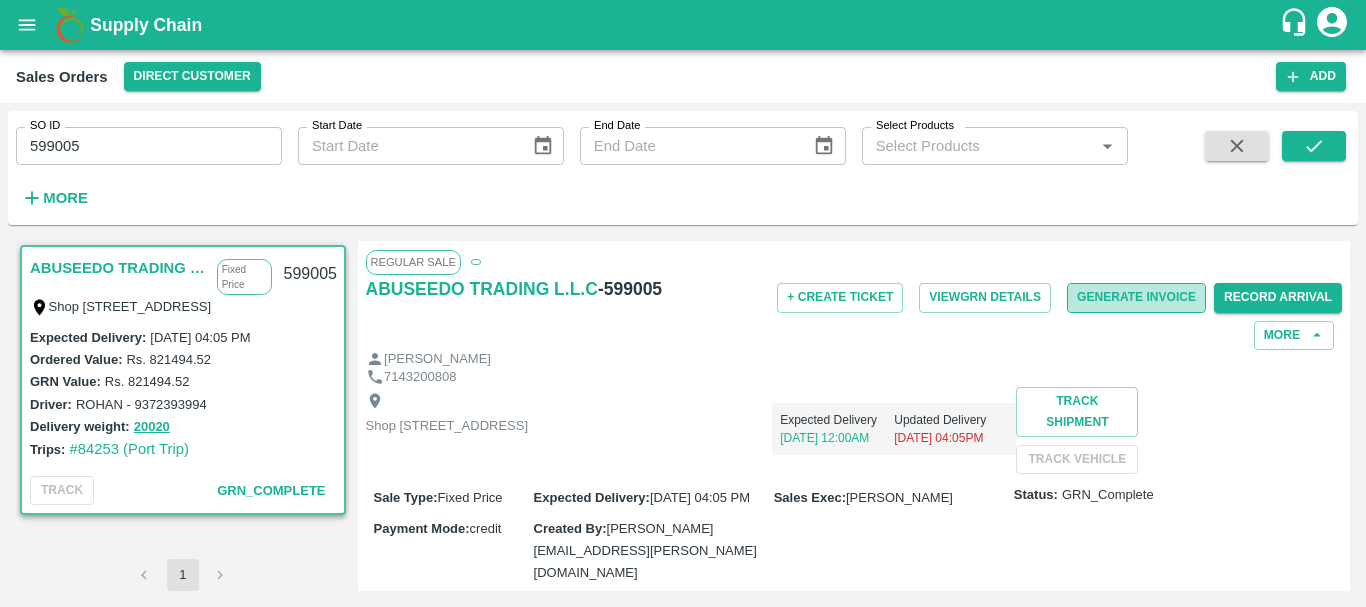 click on "Generate Invoice" at bounding box center [1136, 297] 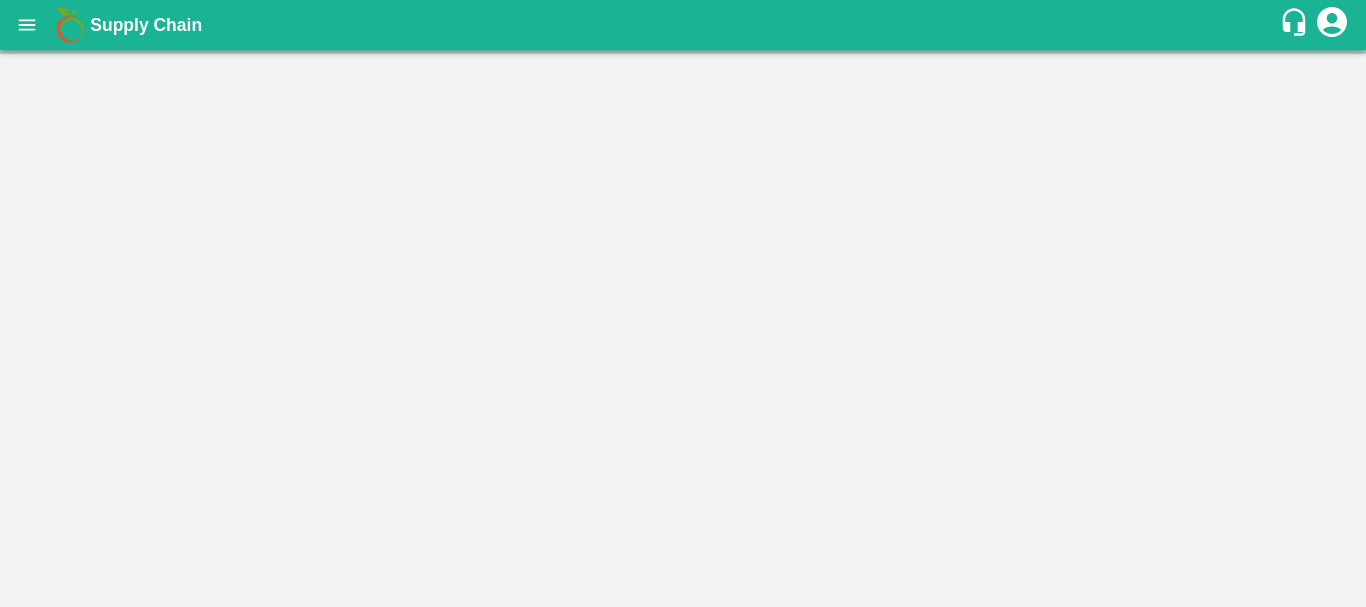scroll, scrollTop: 0, scrollLeft: 0, axis: both 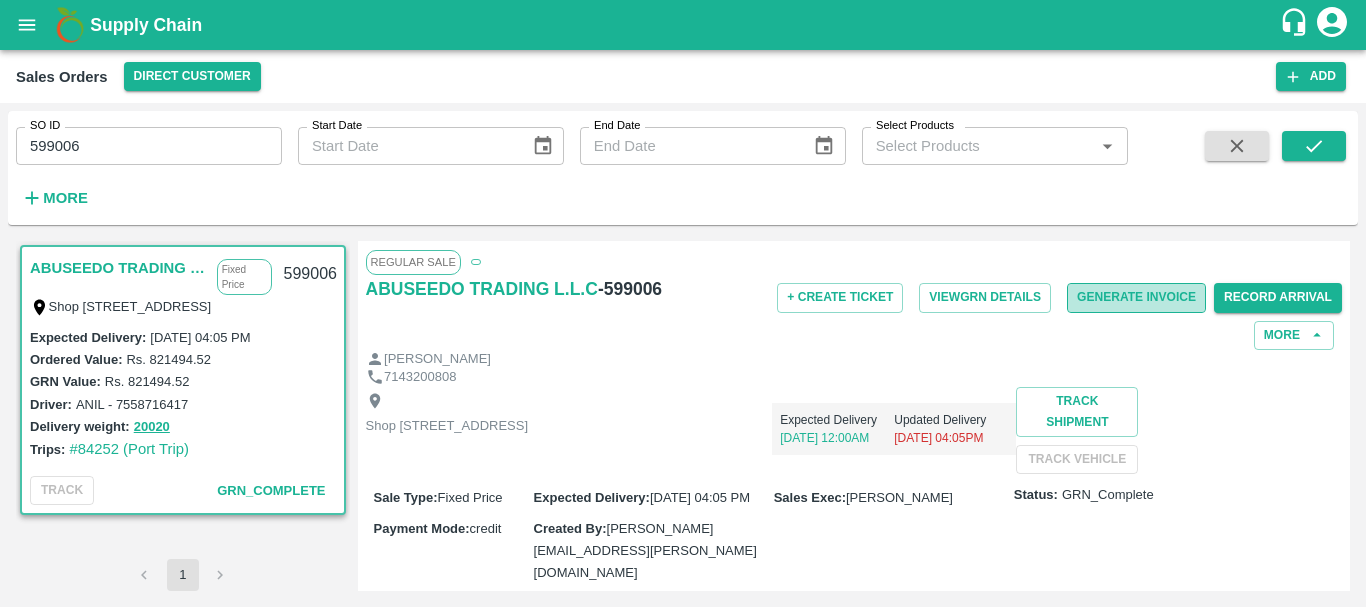 click on "Generate Invoice" at bounding box center (1136, 297) 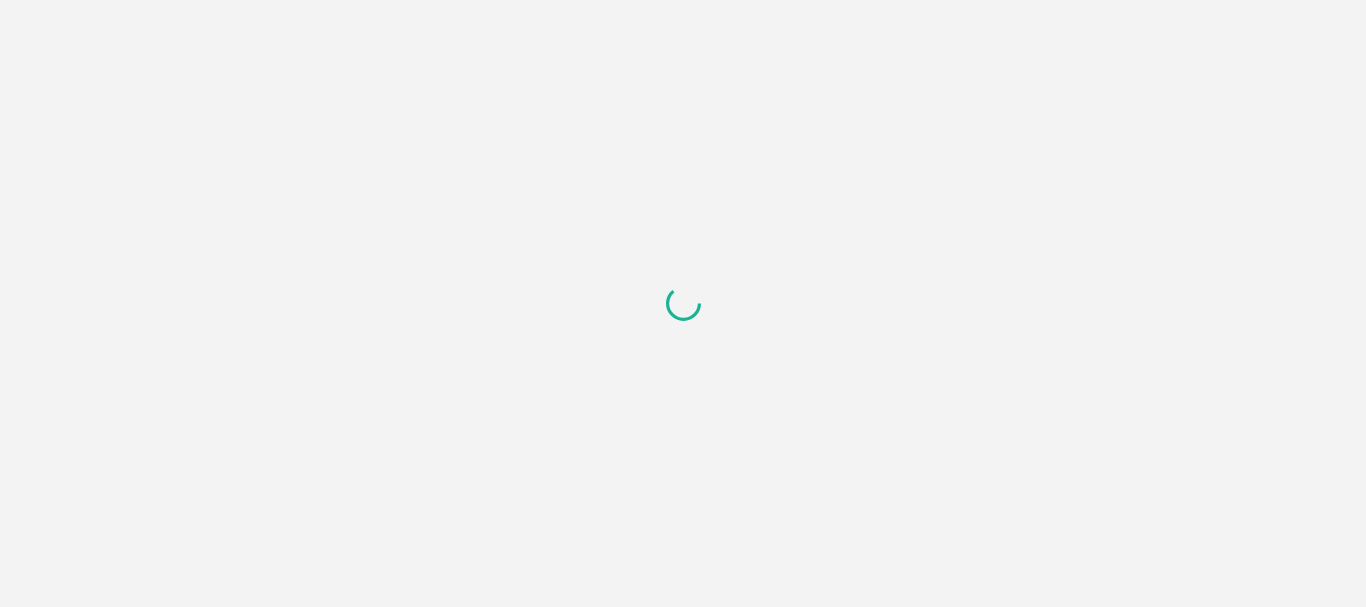 scroll, scrollTop: 0, scrollLeft: 0, axis: both 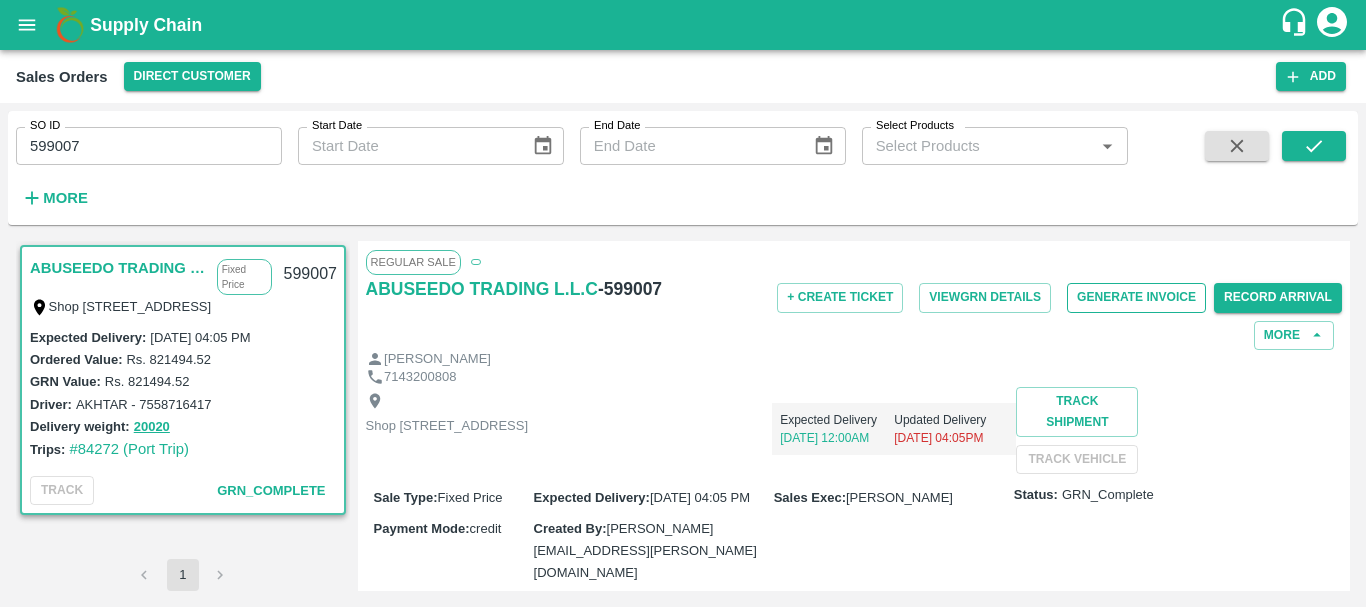 click on "Generate Invoice" at bounding box center [1136, 297] 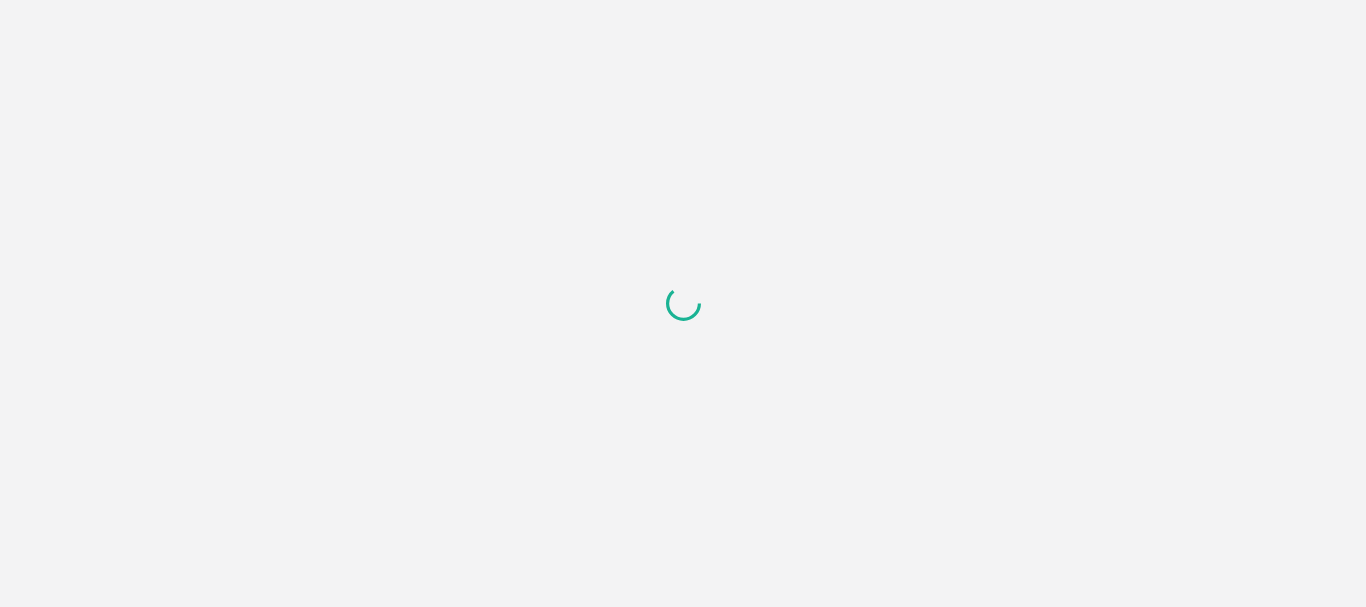 scroll, scrollTop: 0, scrollLeft: 0, axis: both 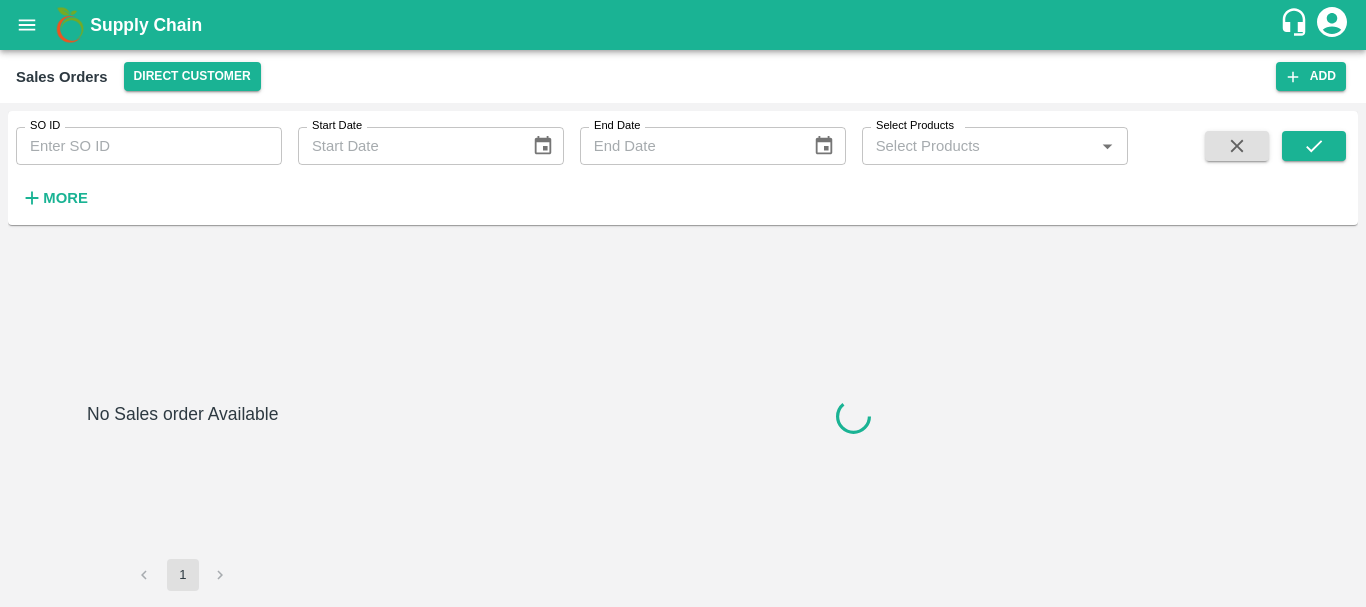 type on "599008" 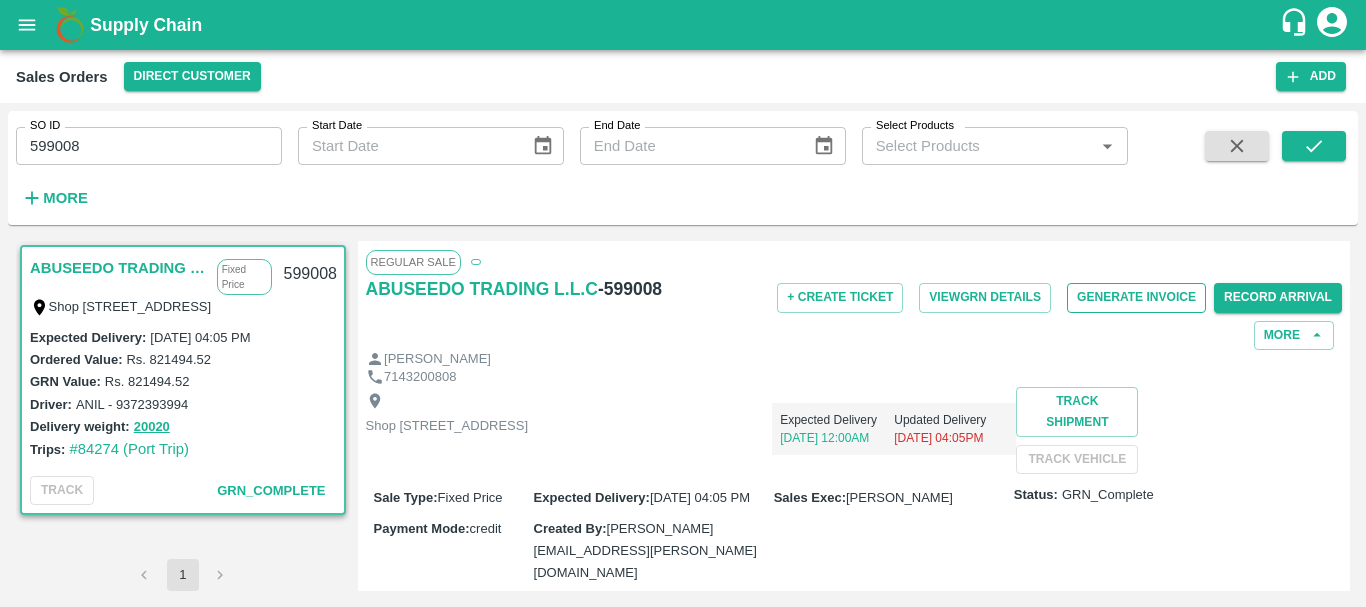 click on "Generate Invoice" at bounding box center [1136, 297] 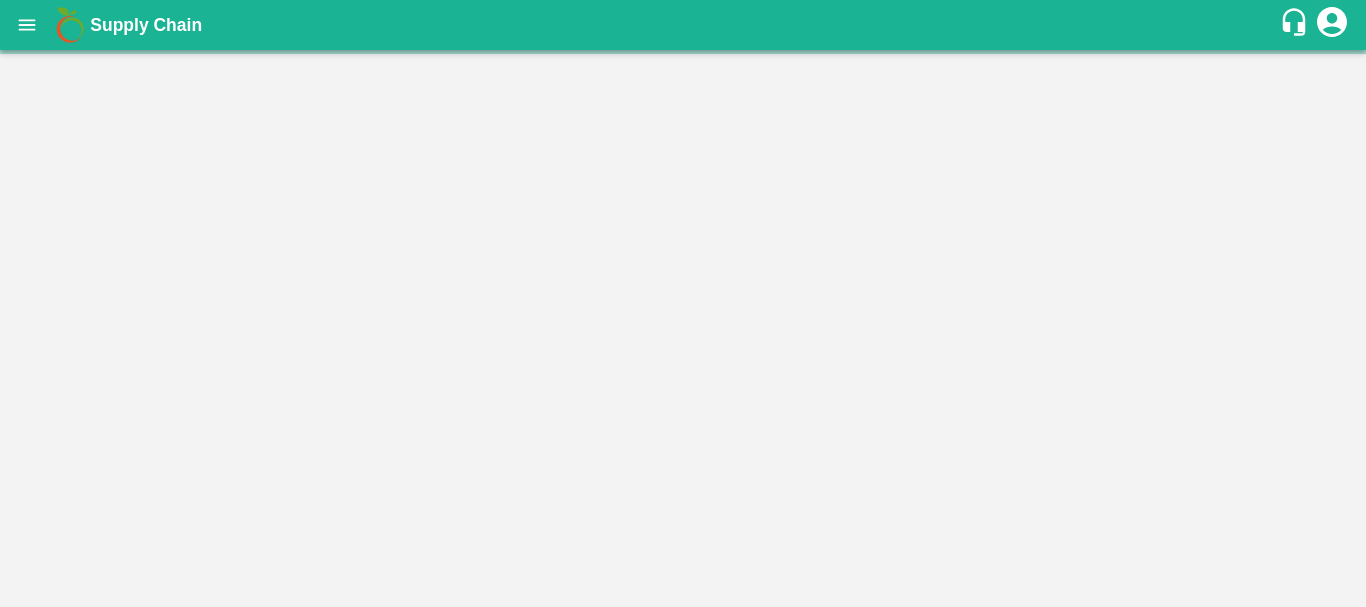 scroll, scrollTop: 0, scrollLeft: 0, axis: both 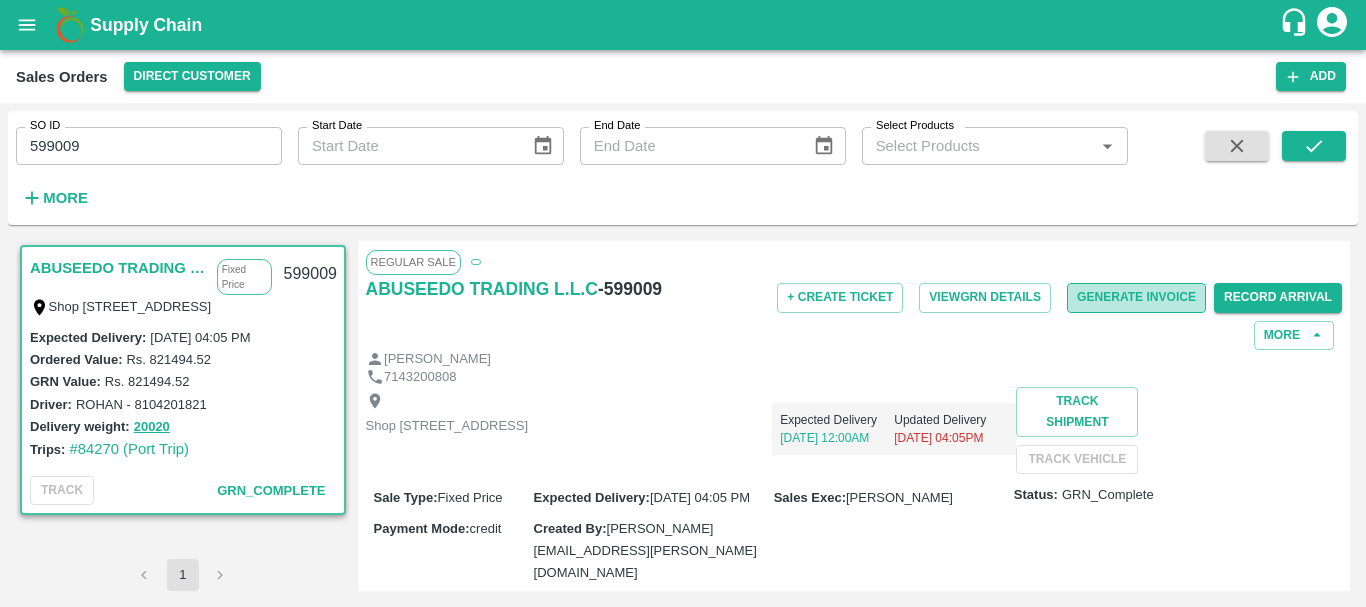 click on "Generate Invoice" at bounding box center [1136, 297] 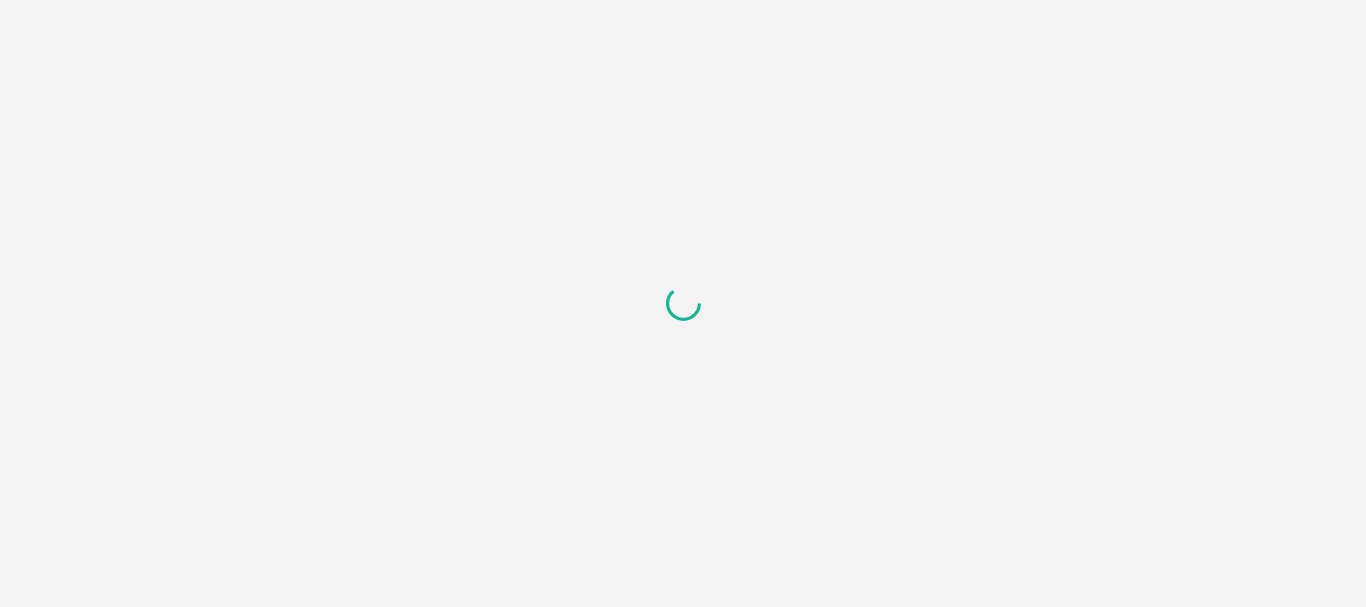 scroll, scrollTop: 0, scrollLeft: 0, axis: both 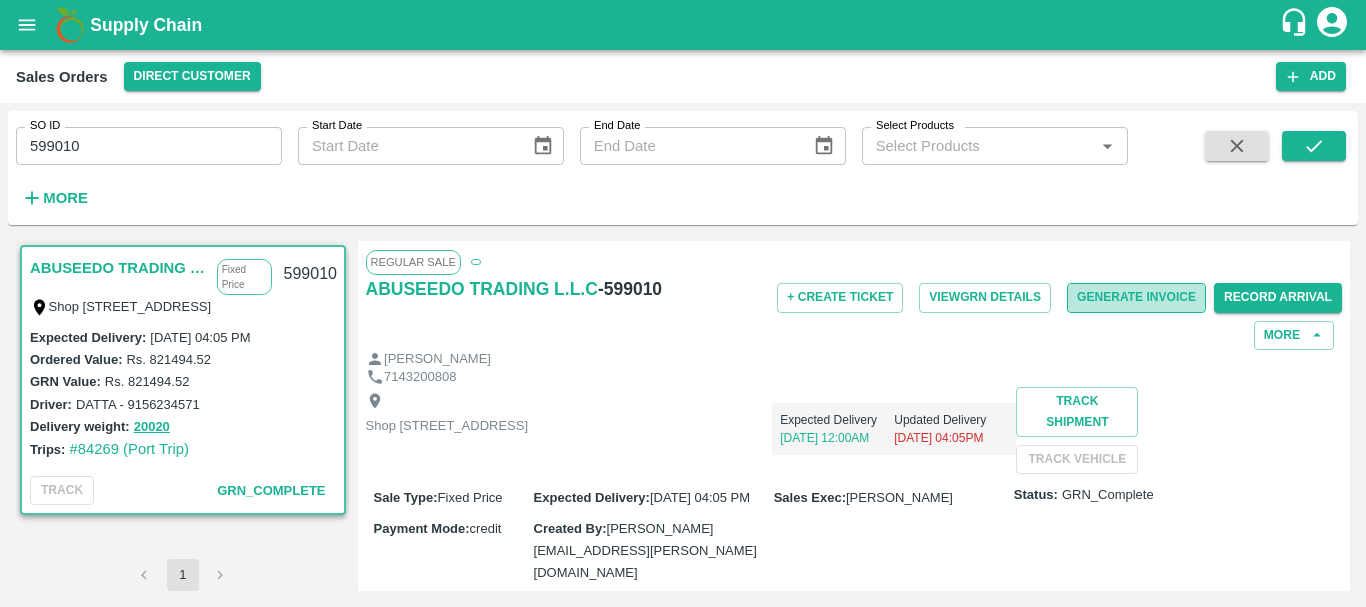 click on "Generate Invoice" at bounding box center (1136, 297) 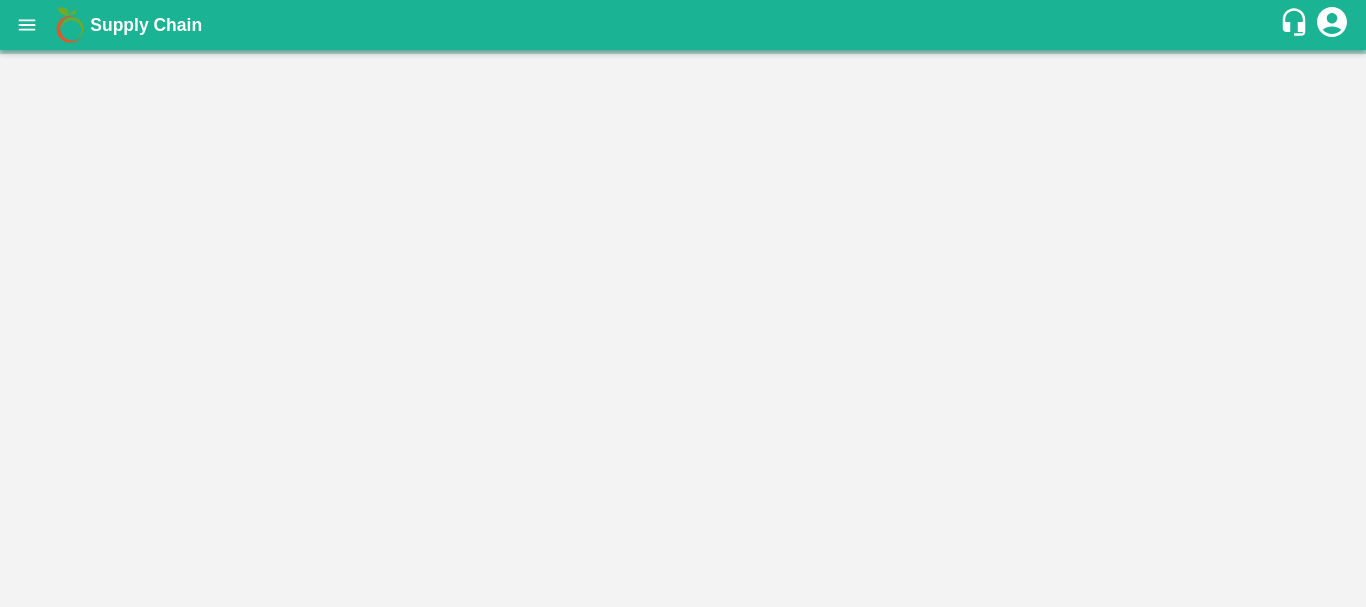scroll, scrollTop: 0, scrollLeft: 0, axis: both 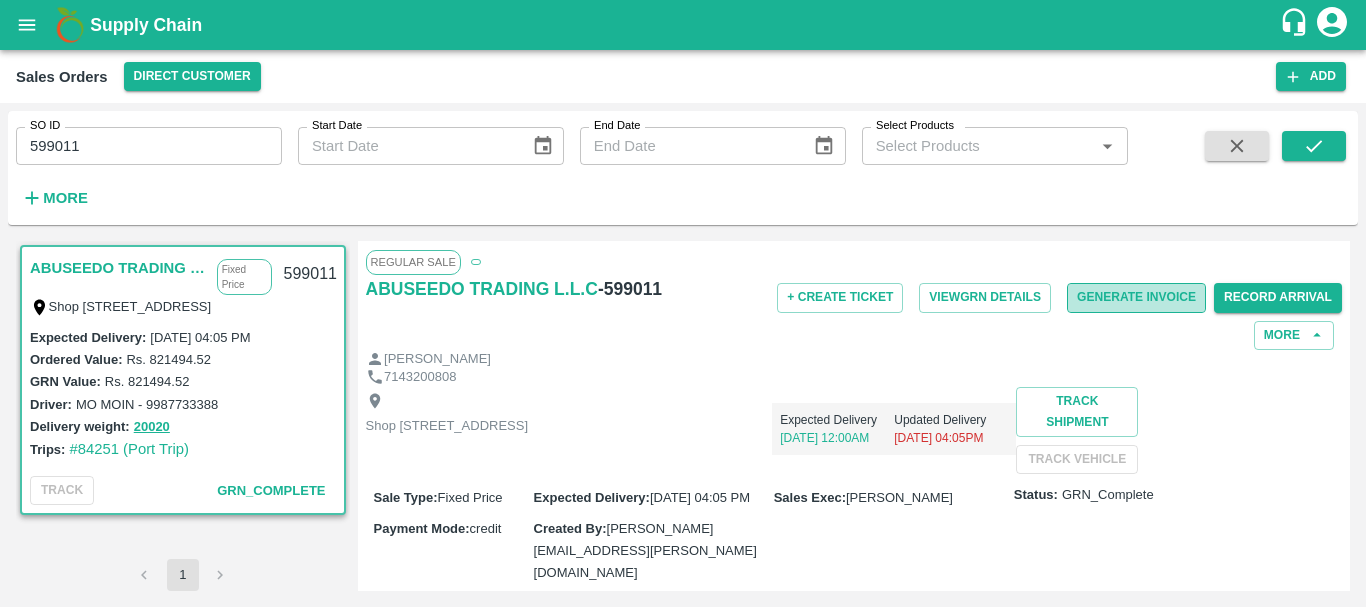 click on "Generate Invoice" at bounding box center (1136, 297) 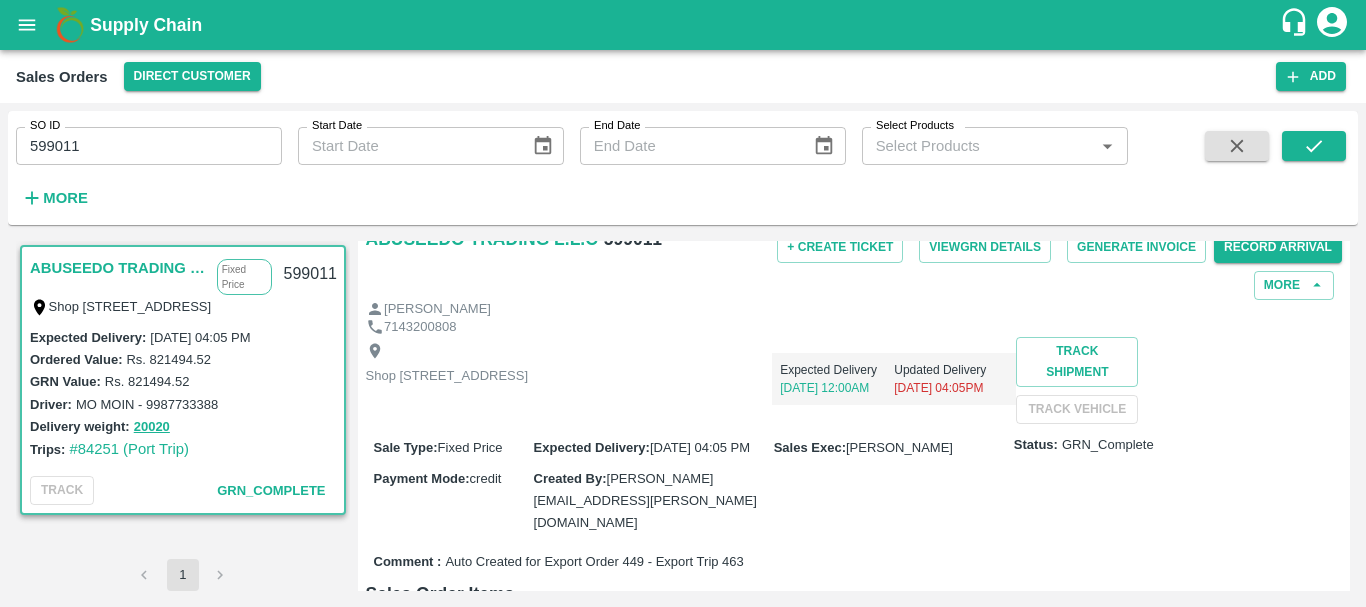 scroll, scrollTop: 0, scrollLeft: 0, axis: both 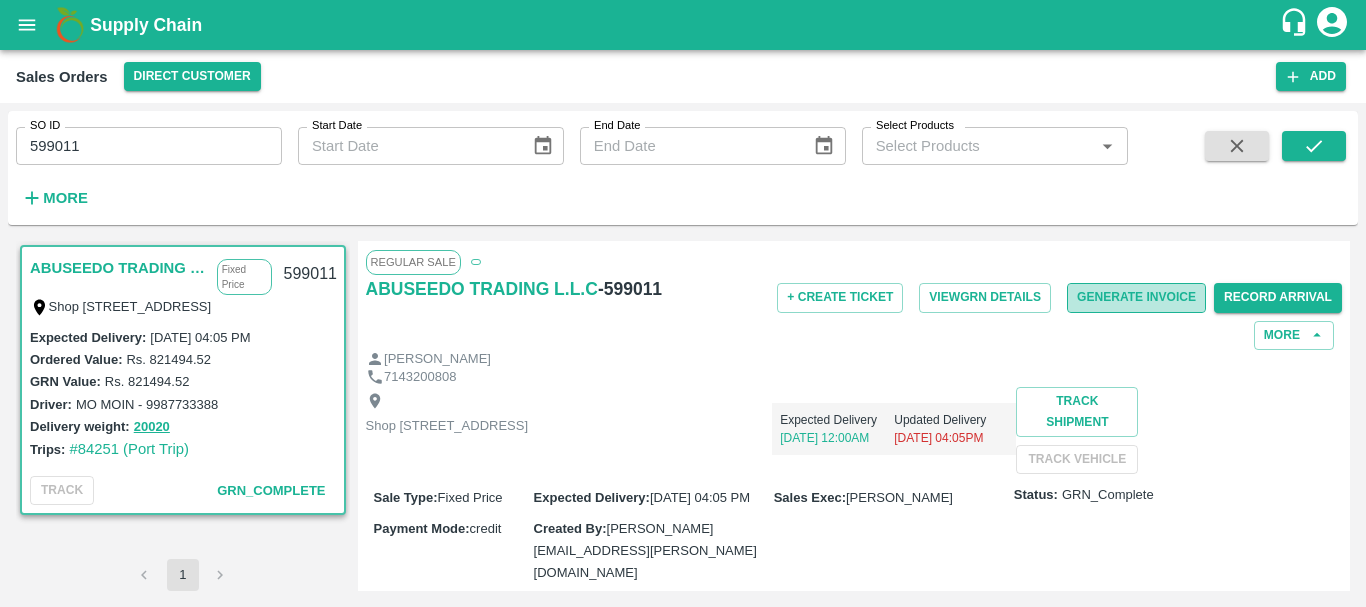 click on "Generate Invoice" at bounding box center [1136, 297] 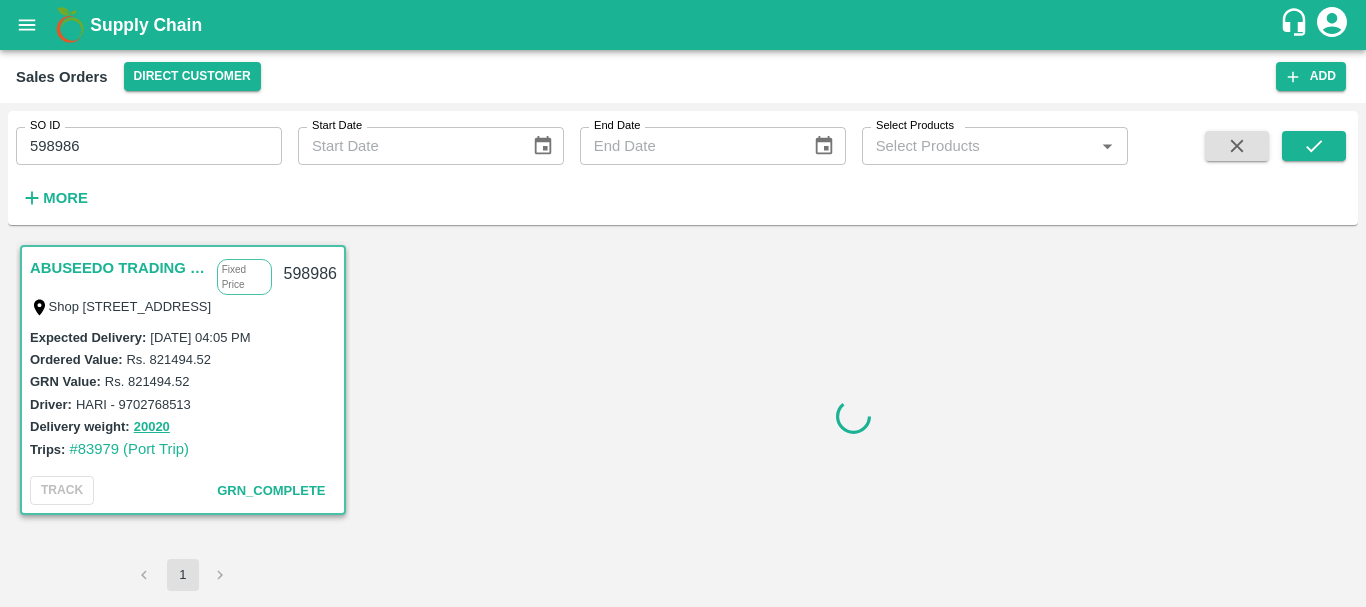 scroll, scrollTop: 0, scrollLeft: 0, axis: both 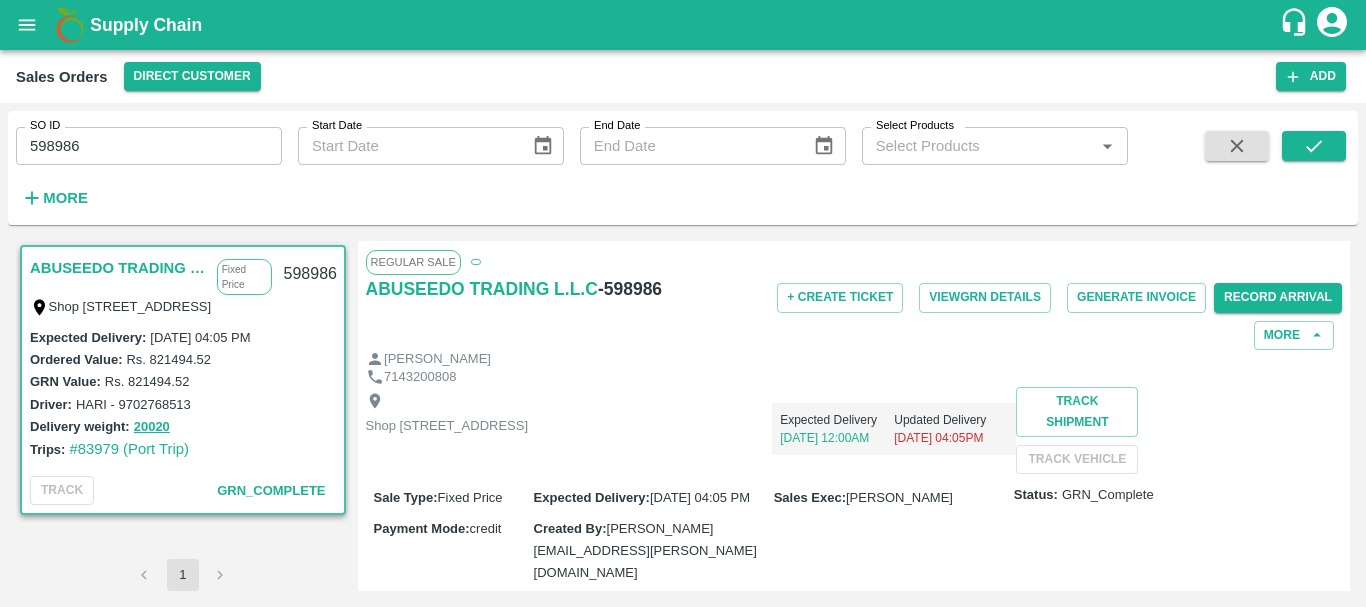 drag, startPoint x: 943, startPoint y: 364, endPoint x: 856, endPoint y: 410, distance: 98.4124 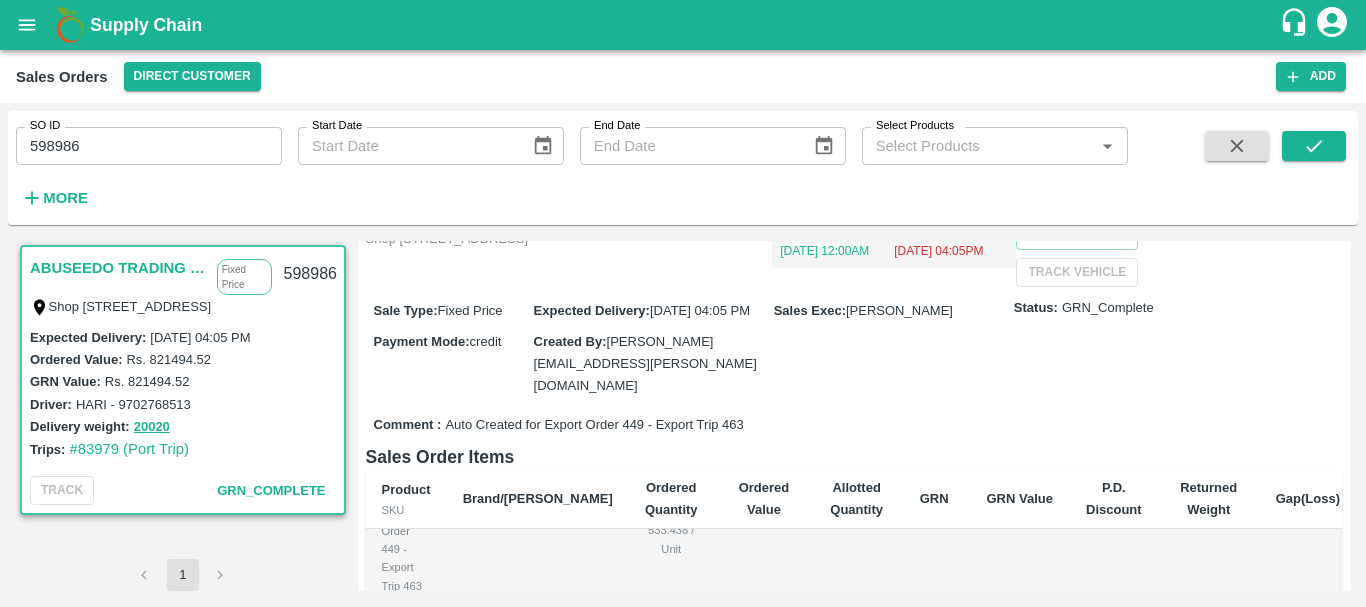 scroll, scrollTop: 261, scrollLeft: 0, axis: vertical 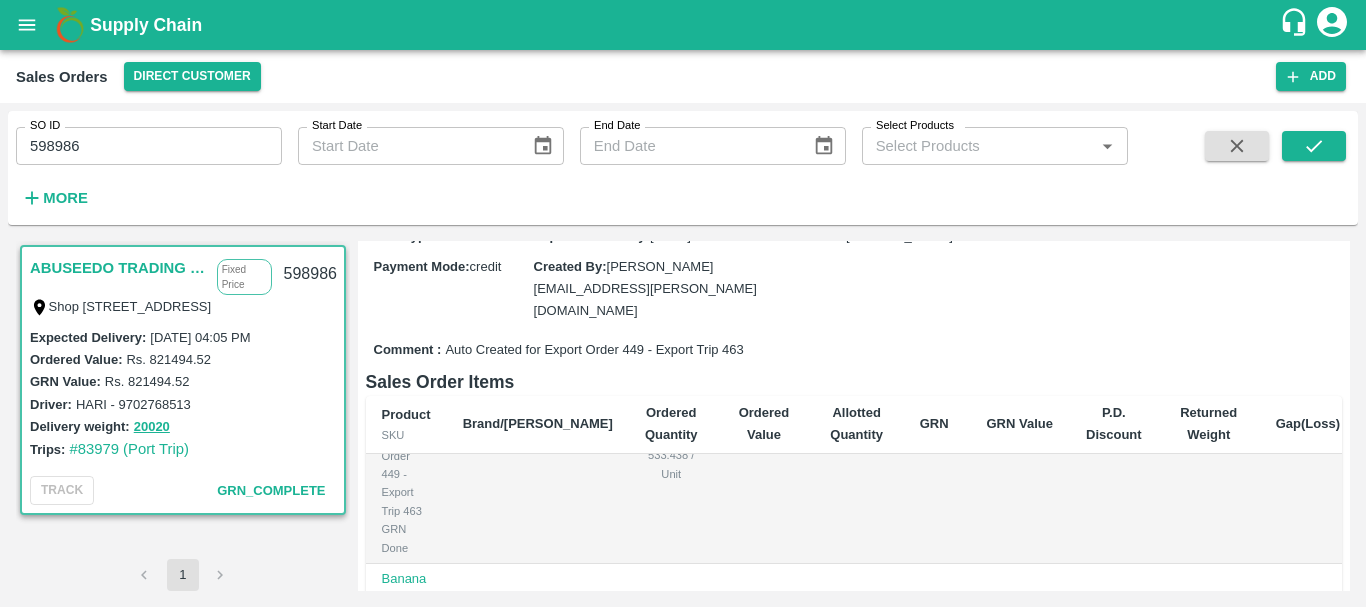 click on "Comment : Auto Created for Export Order 449 - Export Trip 463" at bounding box center [854, 350] 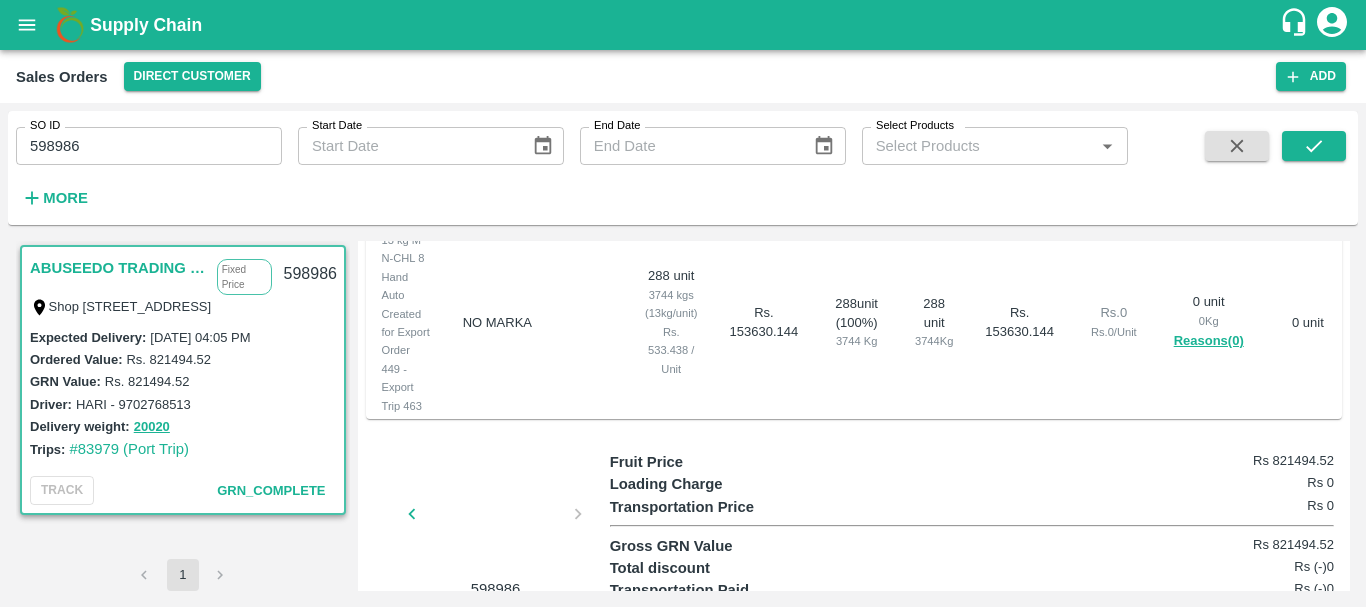 scroll, scrollTop: 768, scrollLeft: 0, axis: vertical 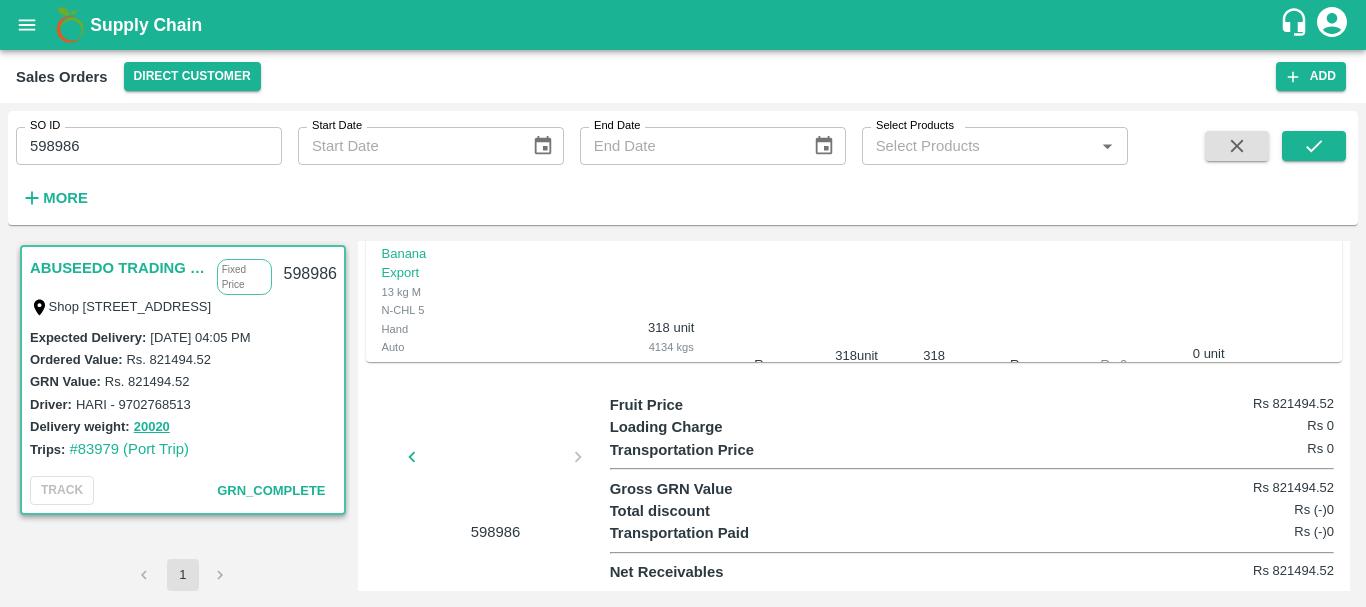 drag, startPoint x: 761, startPoint y: 290, endPoint x: 694, endPoint y: 315, distance: 71.51224 